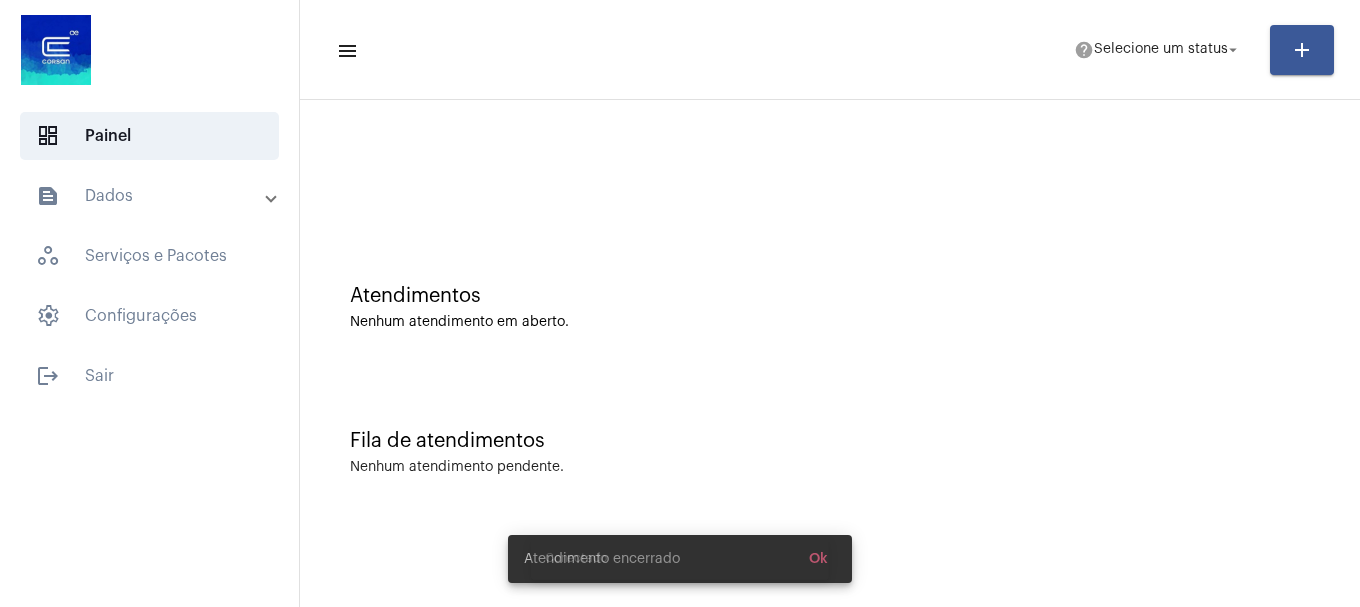 scroll, scrollTop: 0, scrollLeft: 0, axis: both 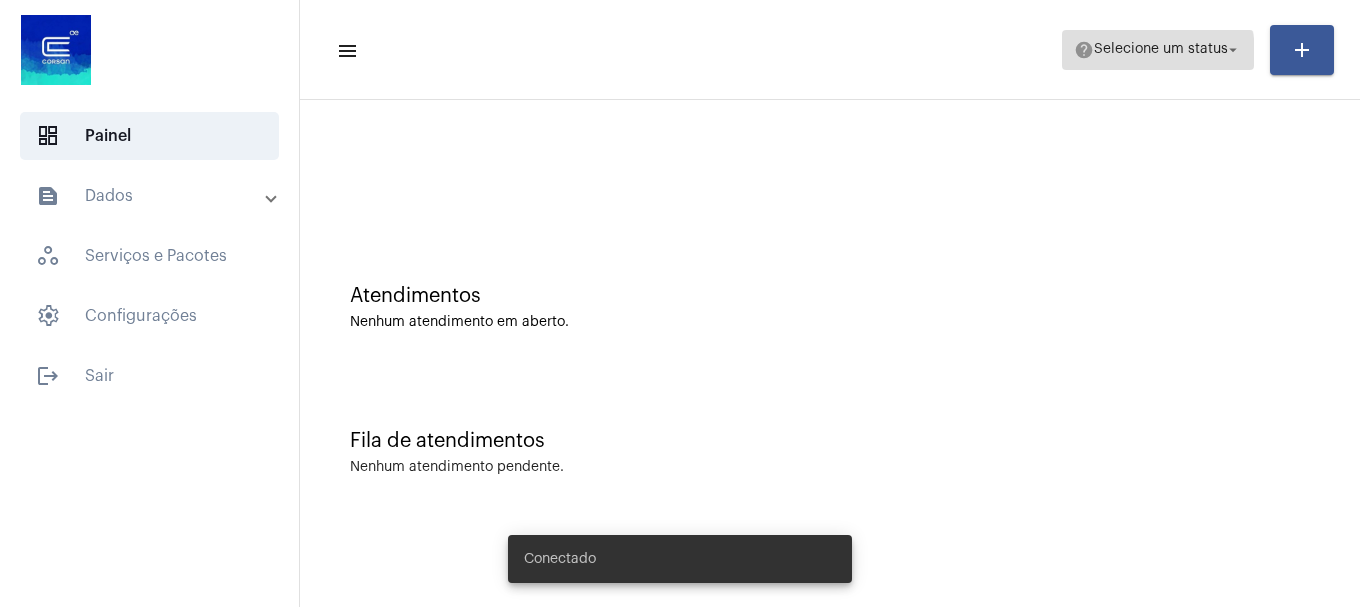 click on "help  Selecione um status arrow_drop_down" 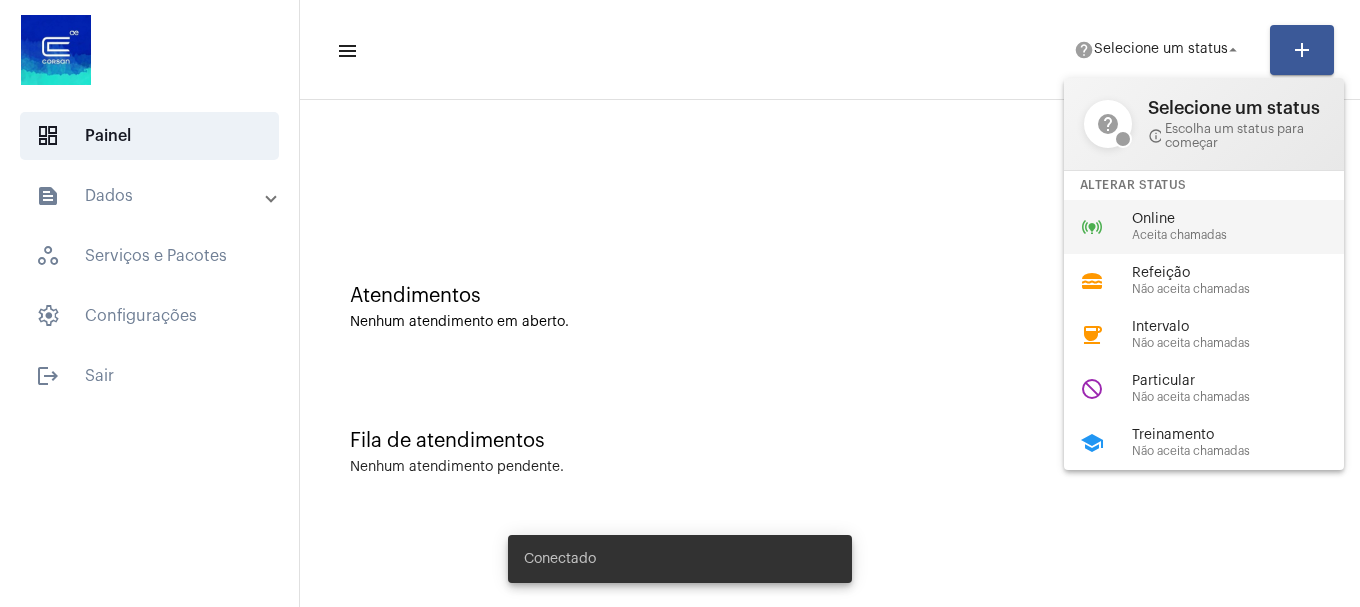 click on "Aceita chamadas" at bounding box center (1246, 235) 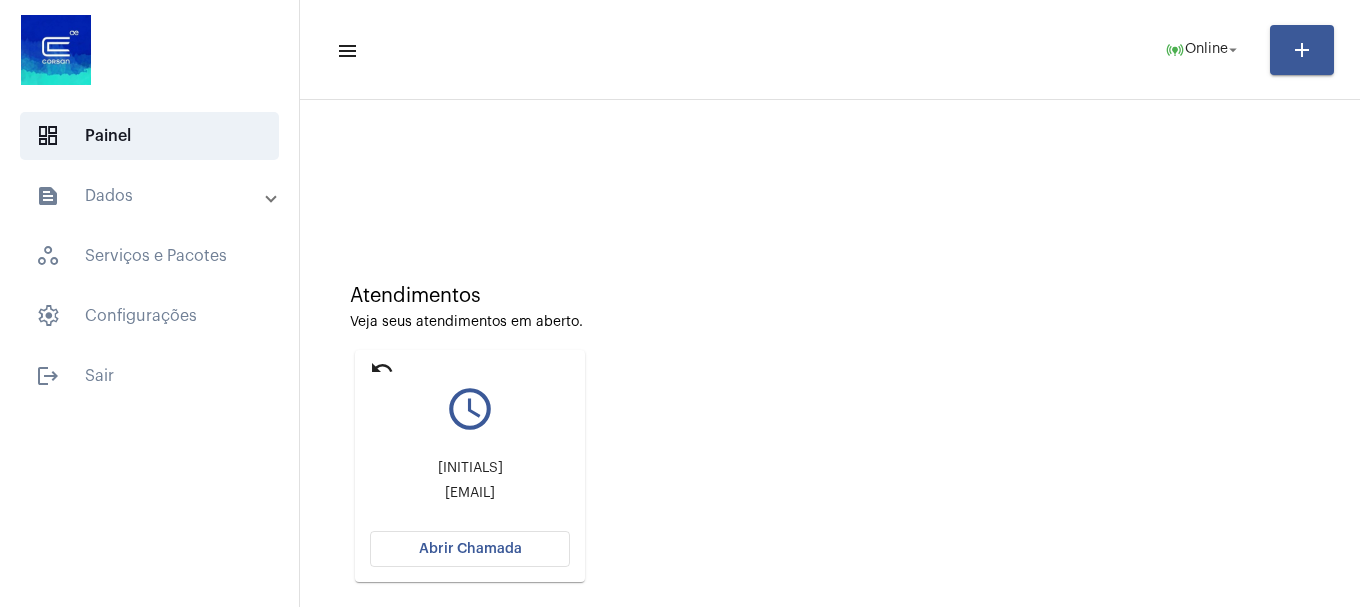 scroll, scrollTop: 175, scrollLeft: 0, axis: vertical 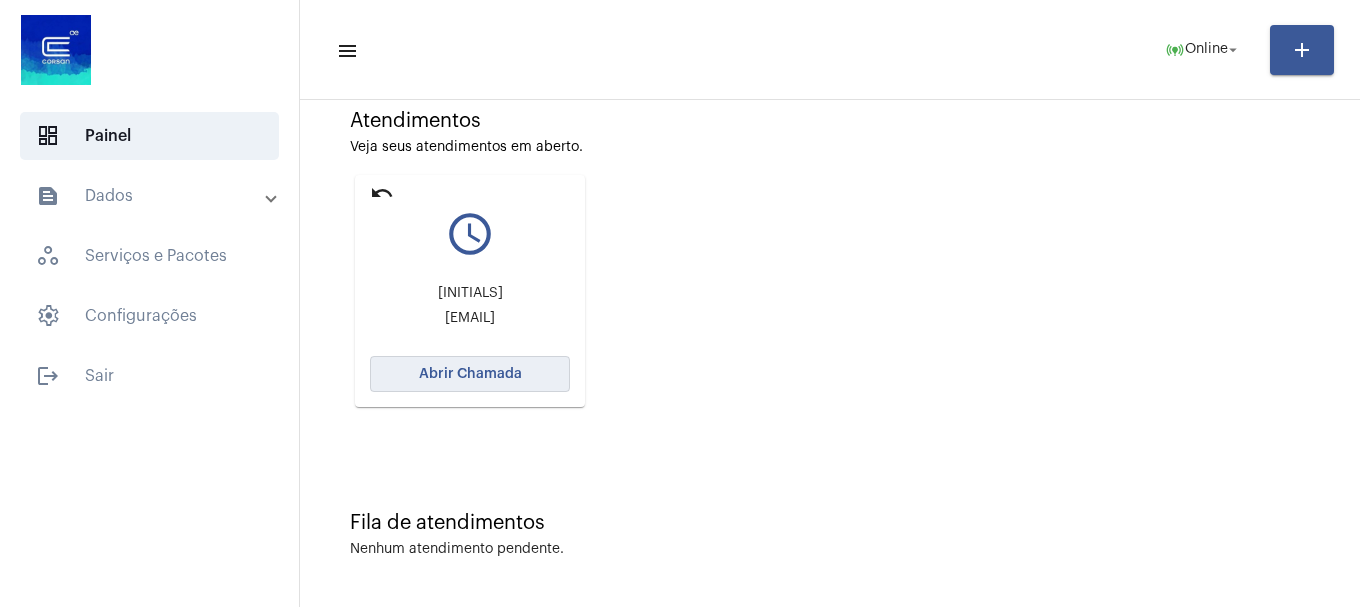 click on "Abrir Chamada" 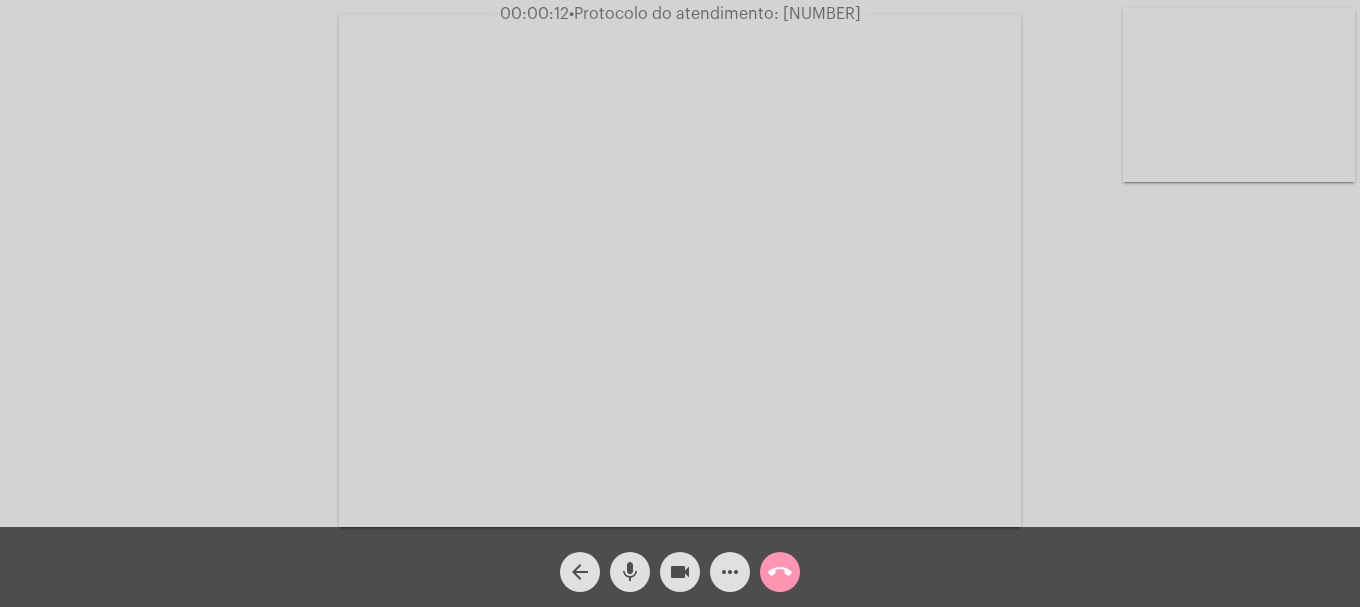 click at bounding box center [1239, 95] 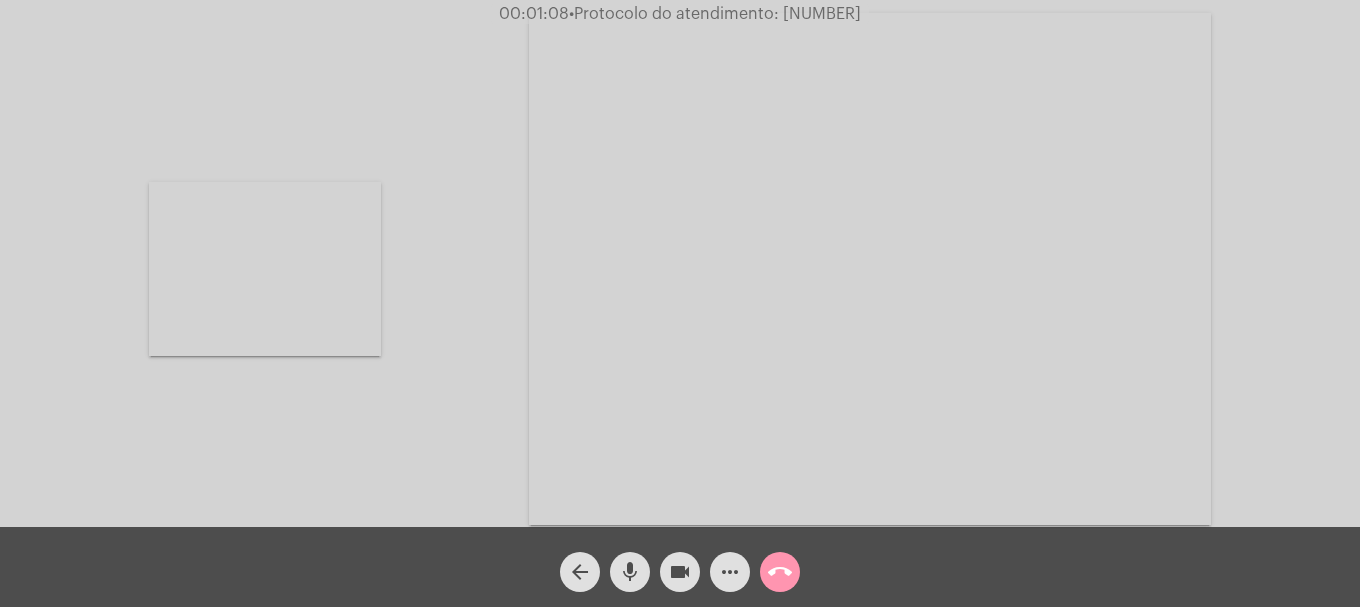 click at bounding box center (265, 269) 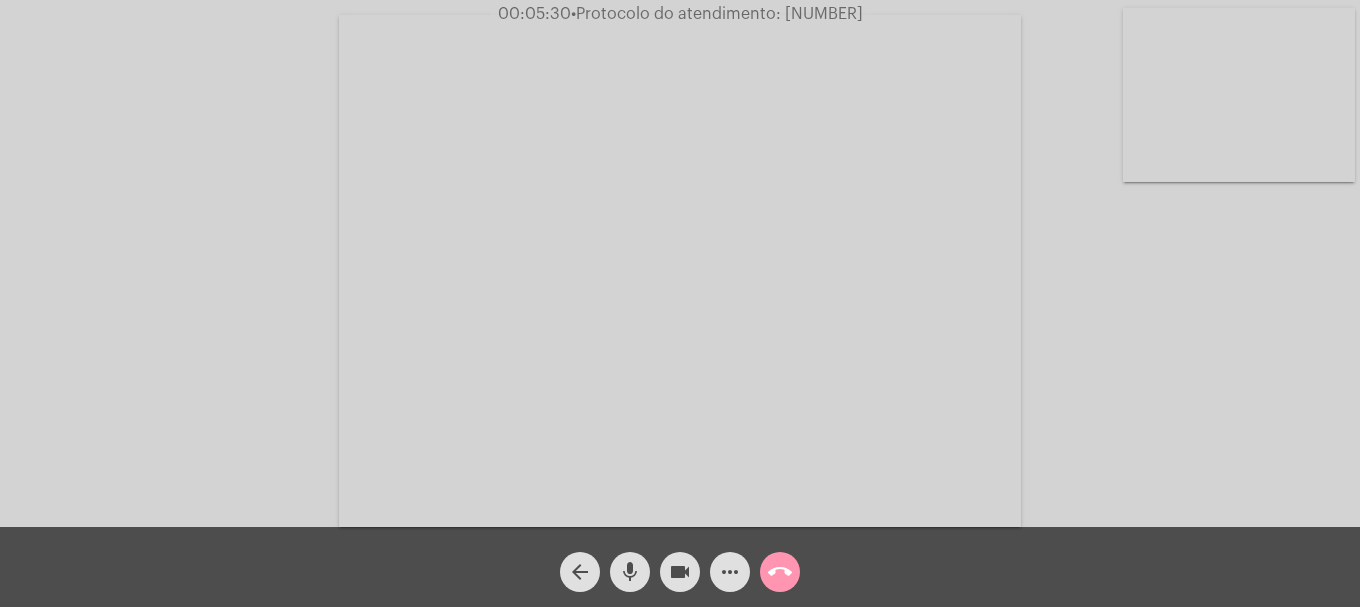 click at bounding box center (1239, 95) 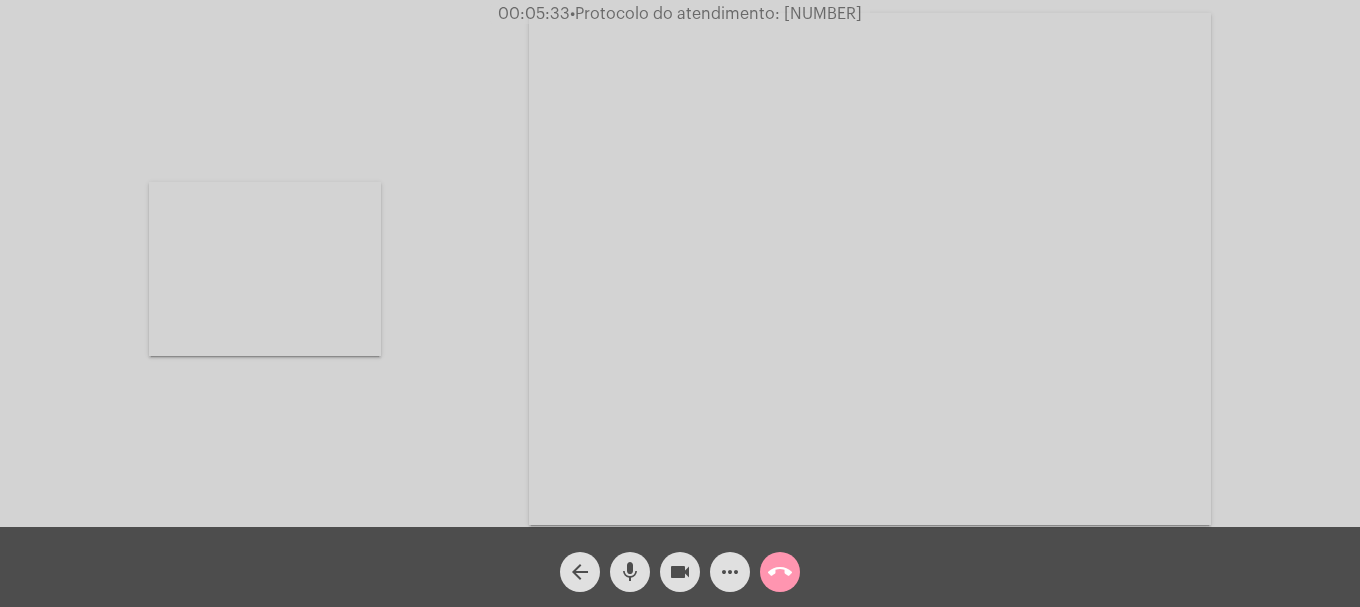 click at bounding box center [265, 269] 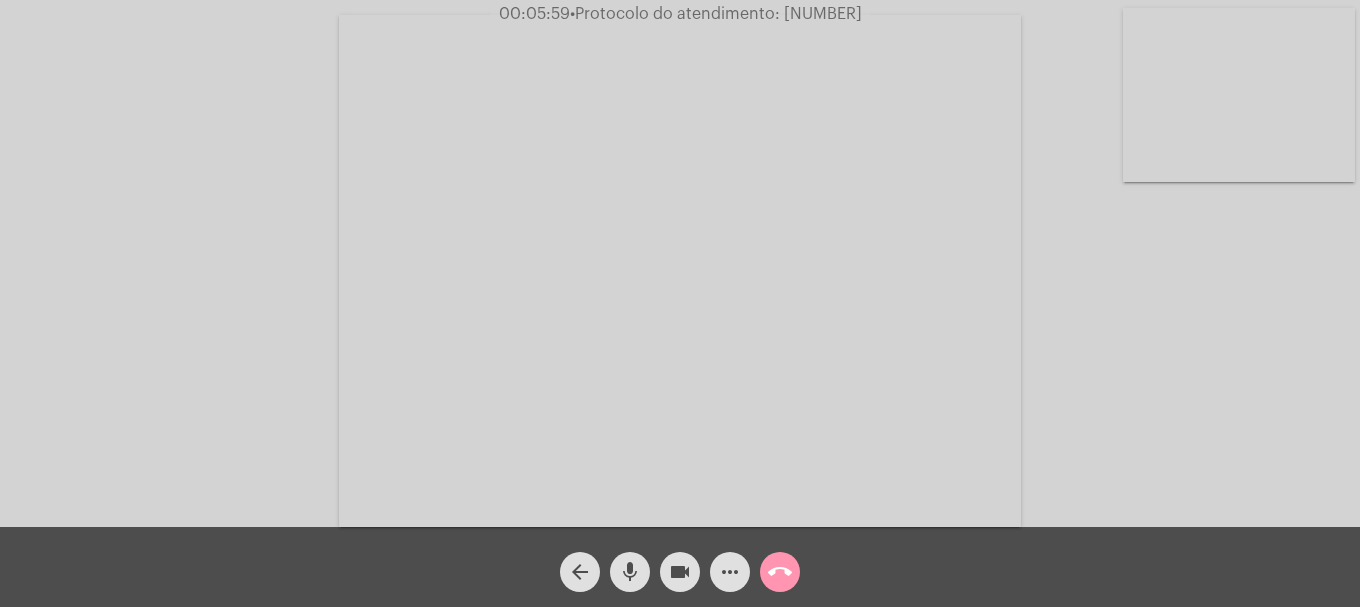 click on "more_horiz" 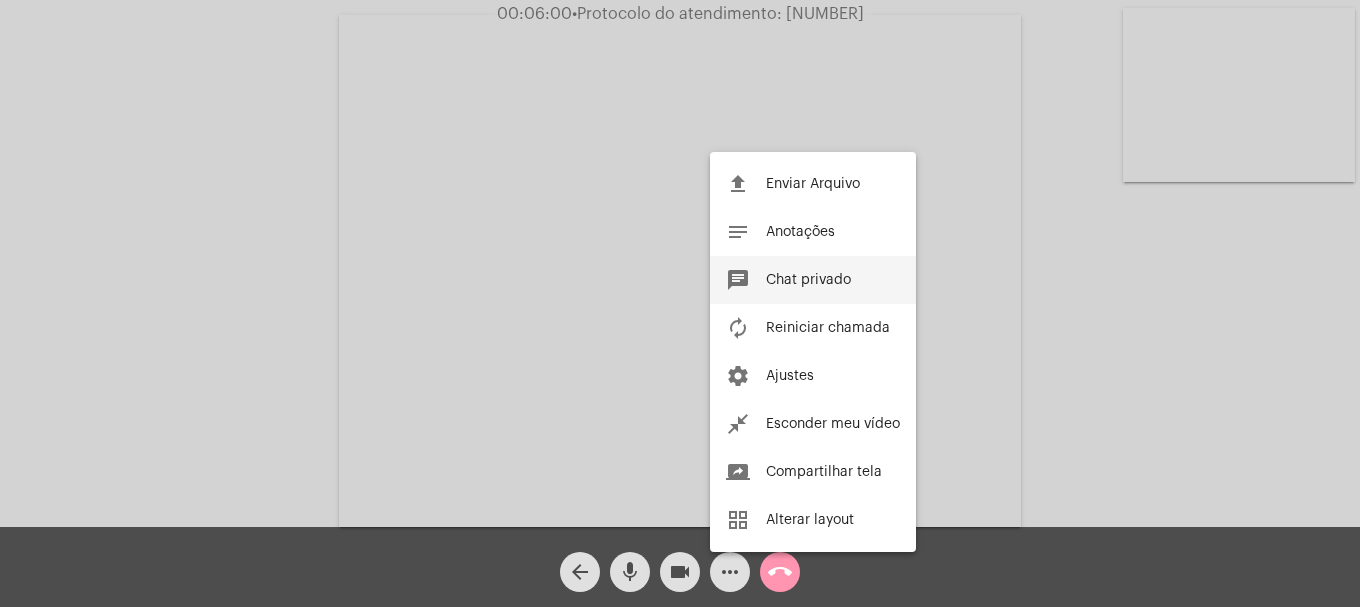 click on "Chat privado" at bounding box center (808, 280) 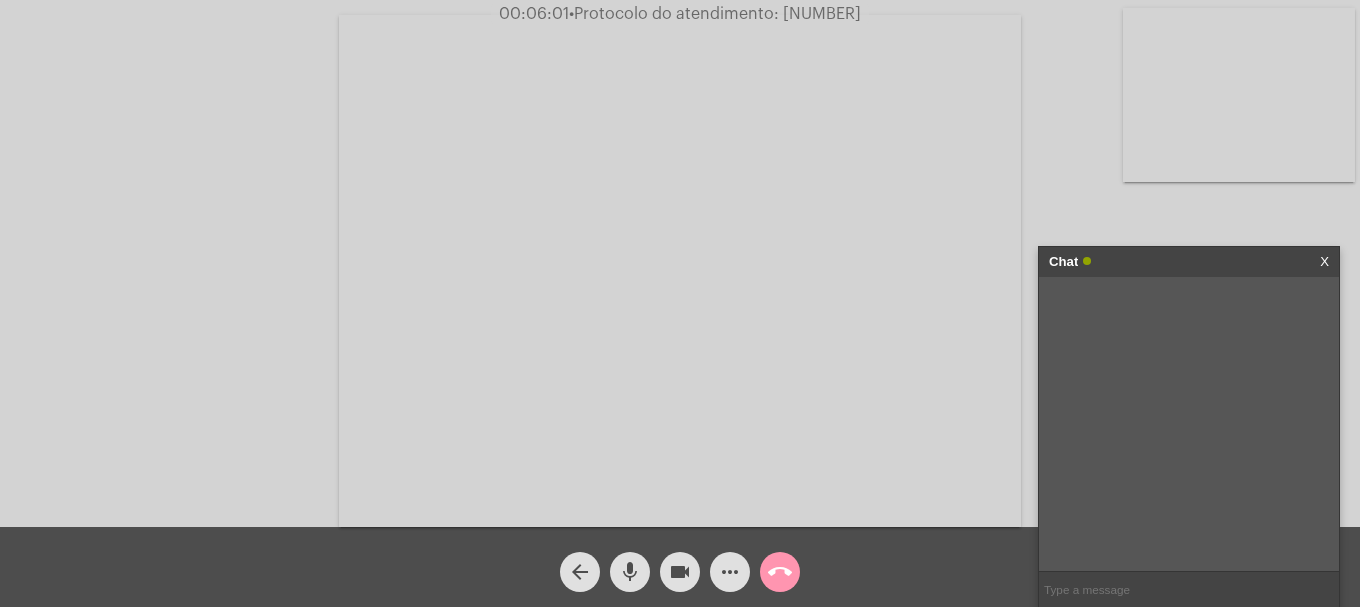 click at bounding box center [1189, 589] 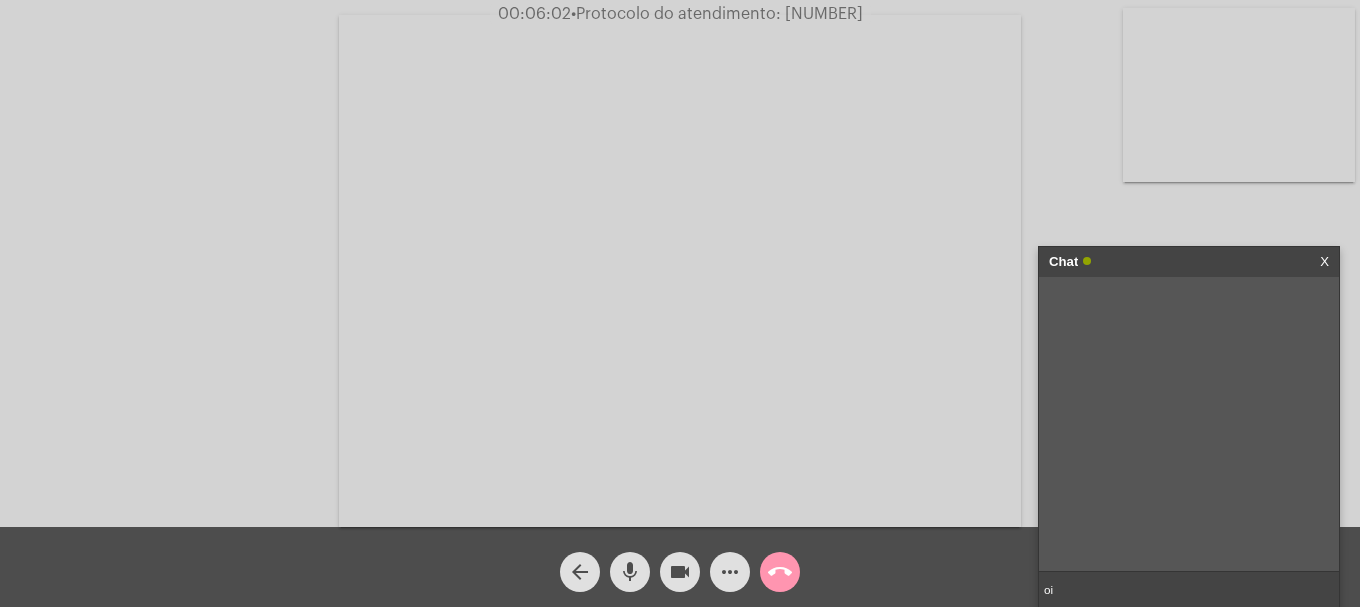 type on "oii" 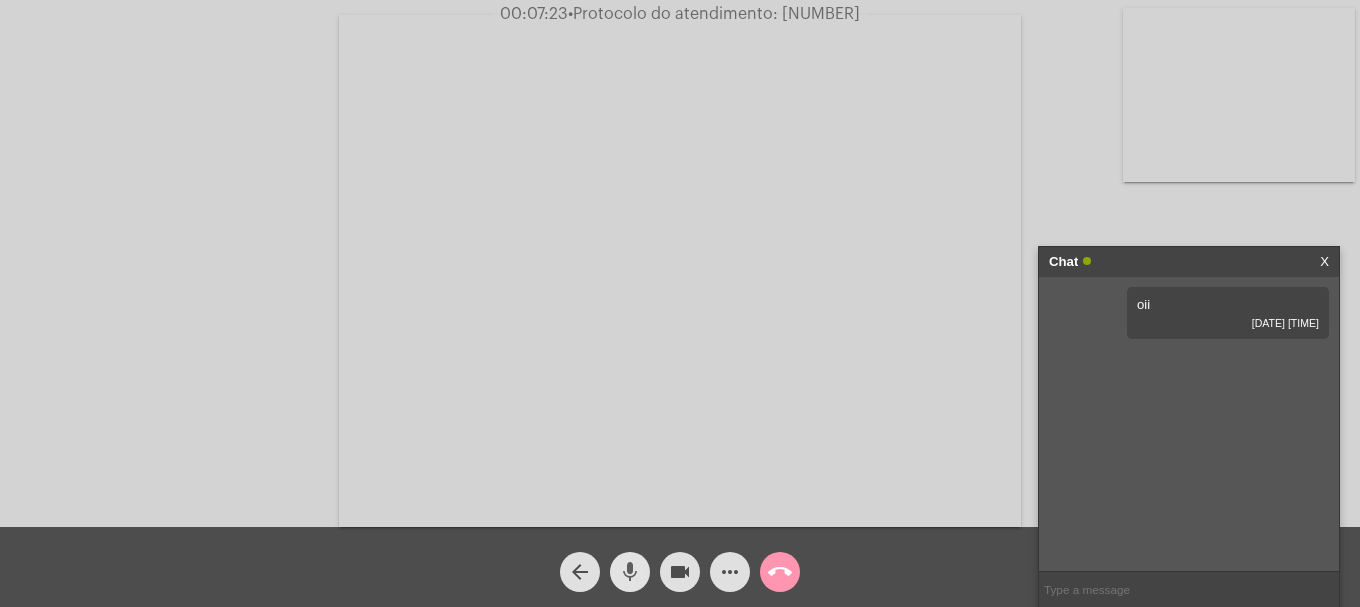 click on "mic" 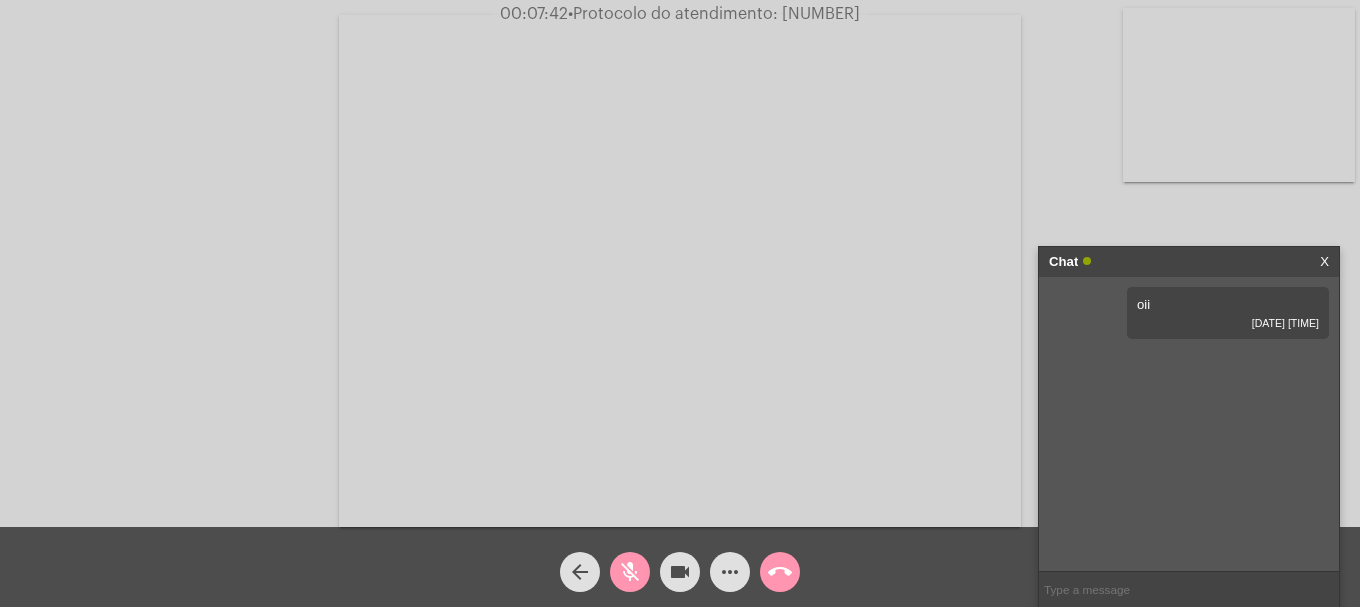 drag, startPoint x: 628, startPoint y: 584, endPoint x: 637, endPoint y: 551, distance: 34.20526 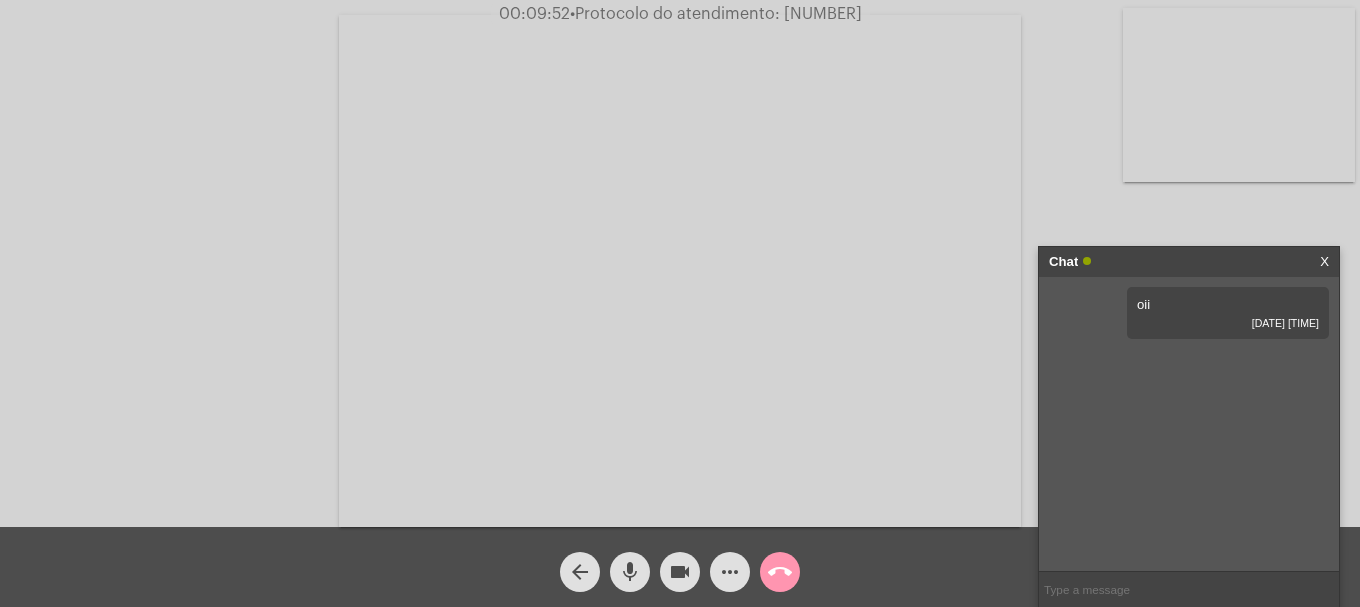 click on "mic" 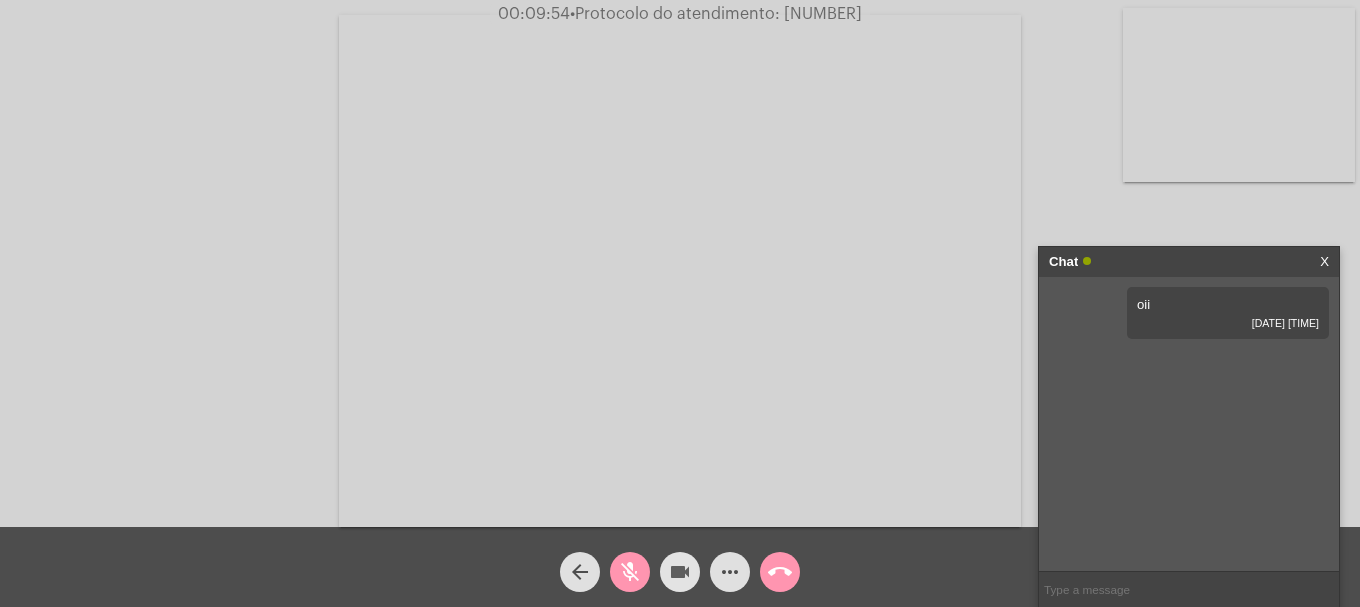 click on "videocam" 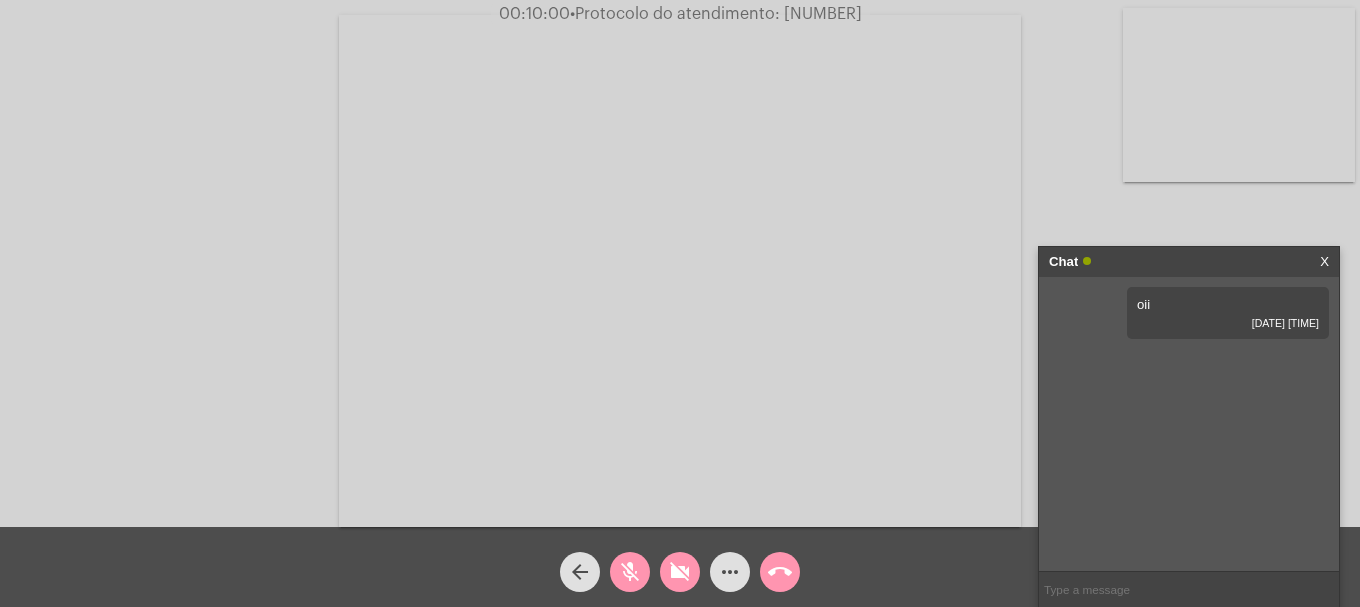 click on "mic_off" 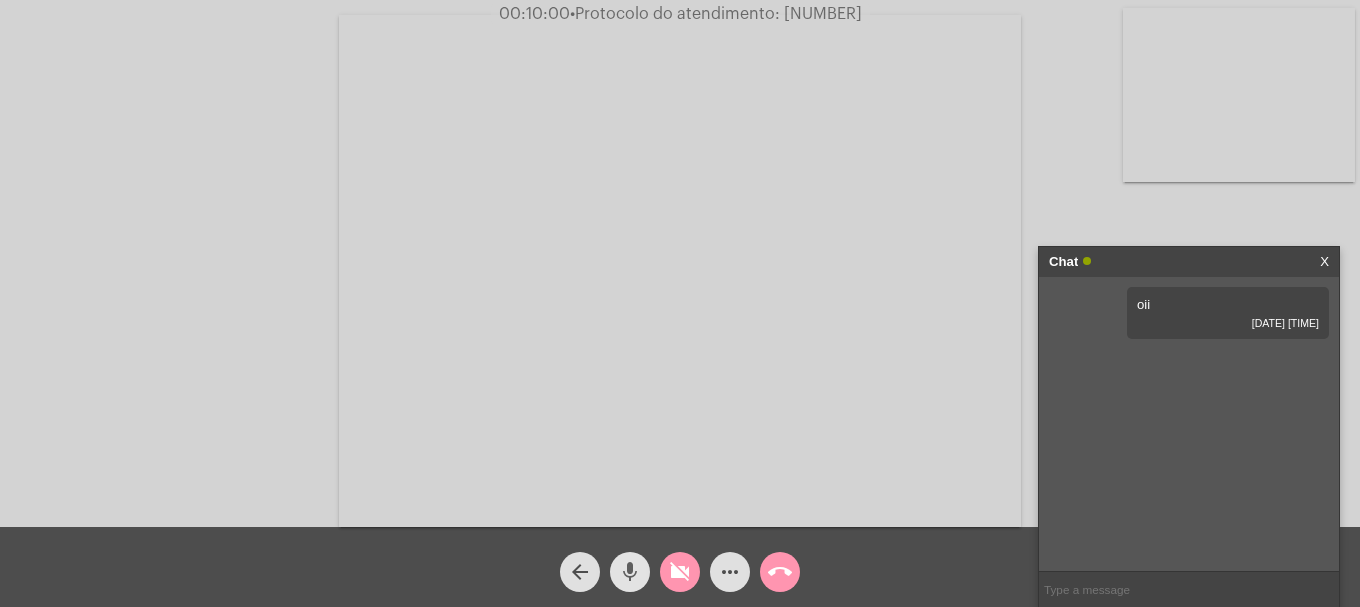 click on "videocam_off" 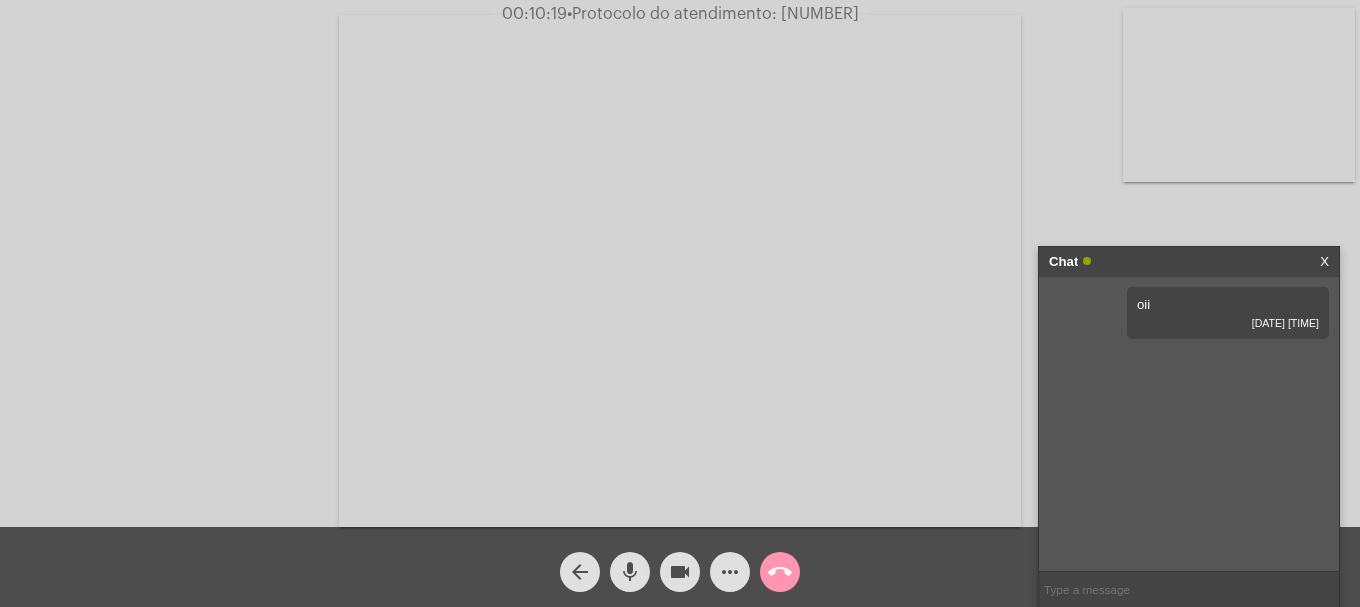 click on "mic" 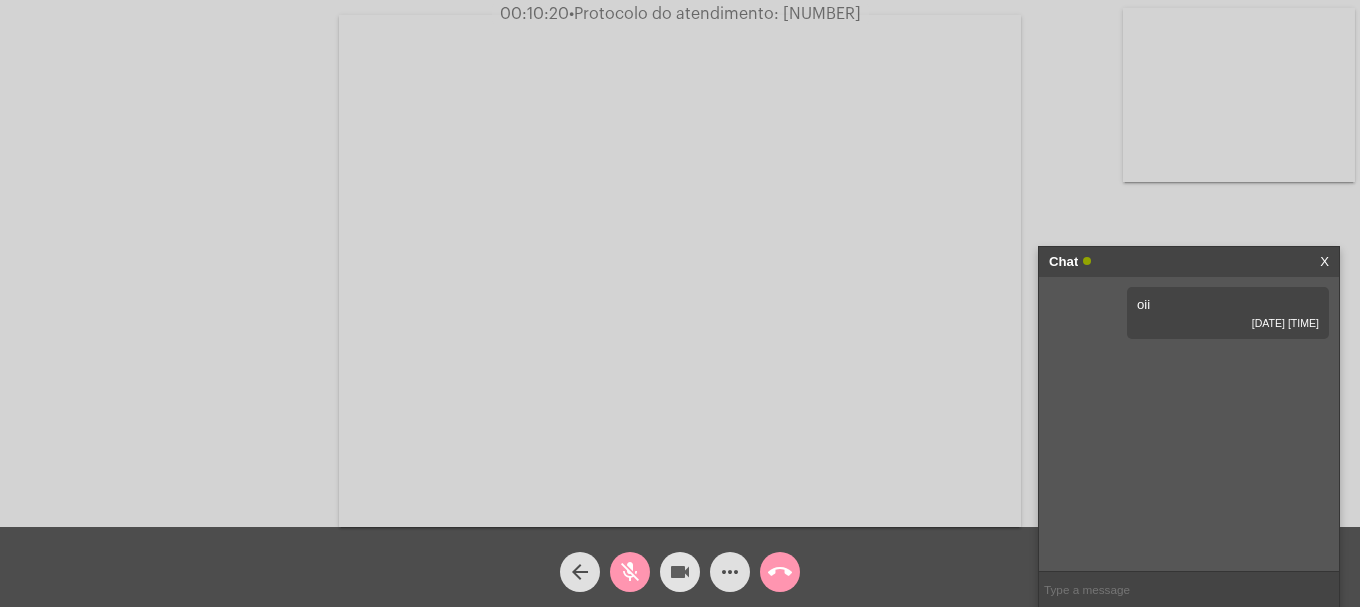 click on "videocam" 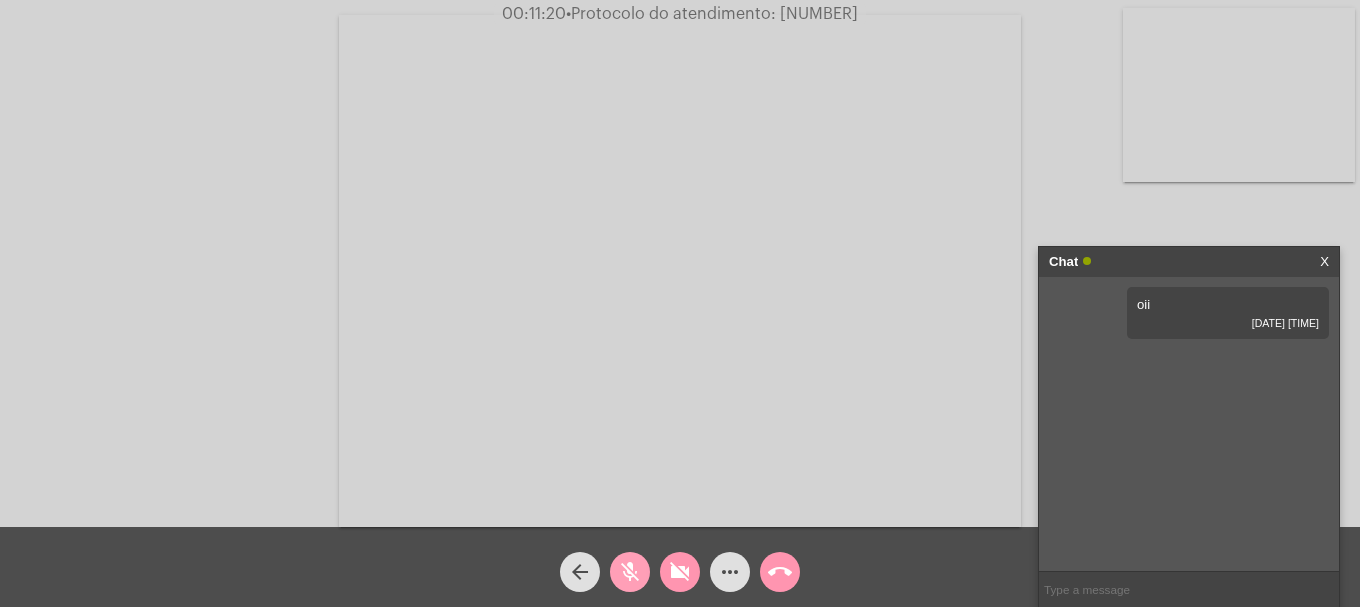 click on "mic_off" 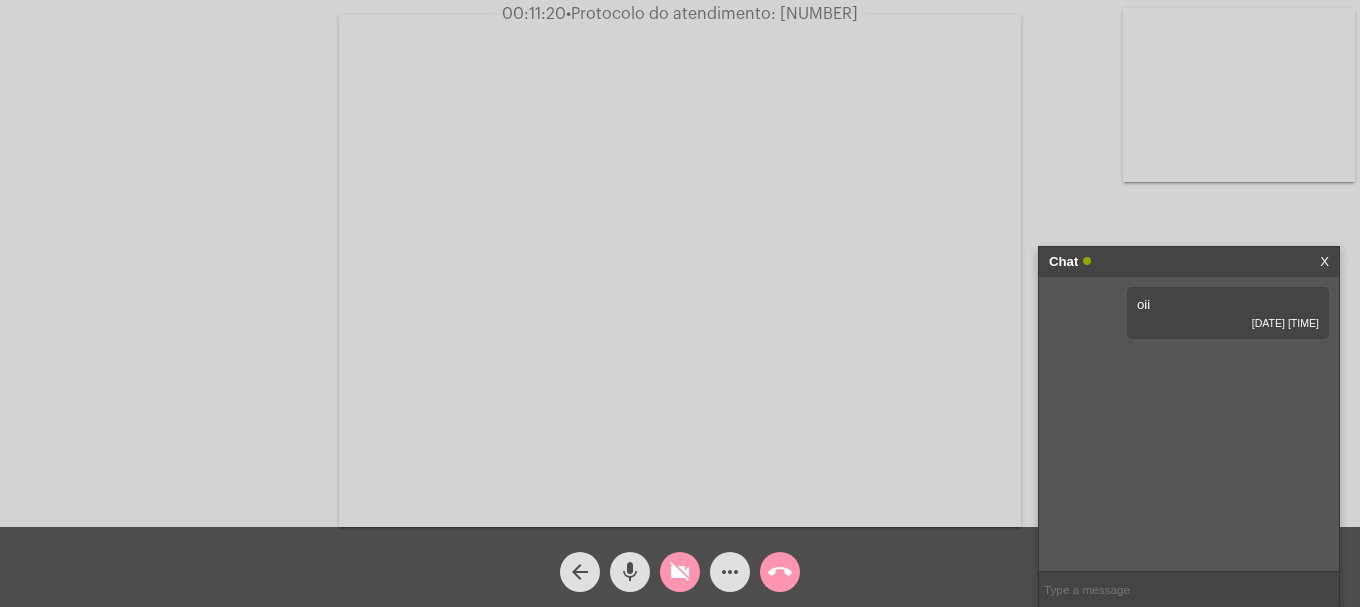 click on "videocam_off" 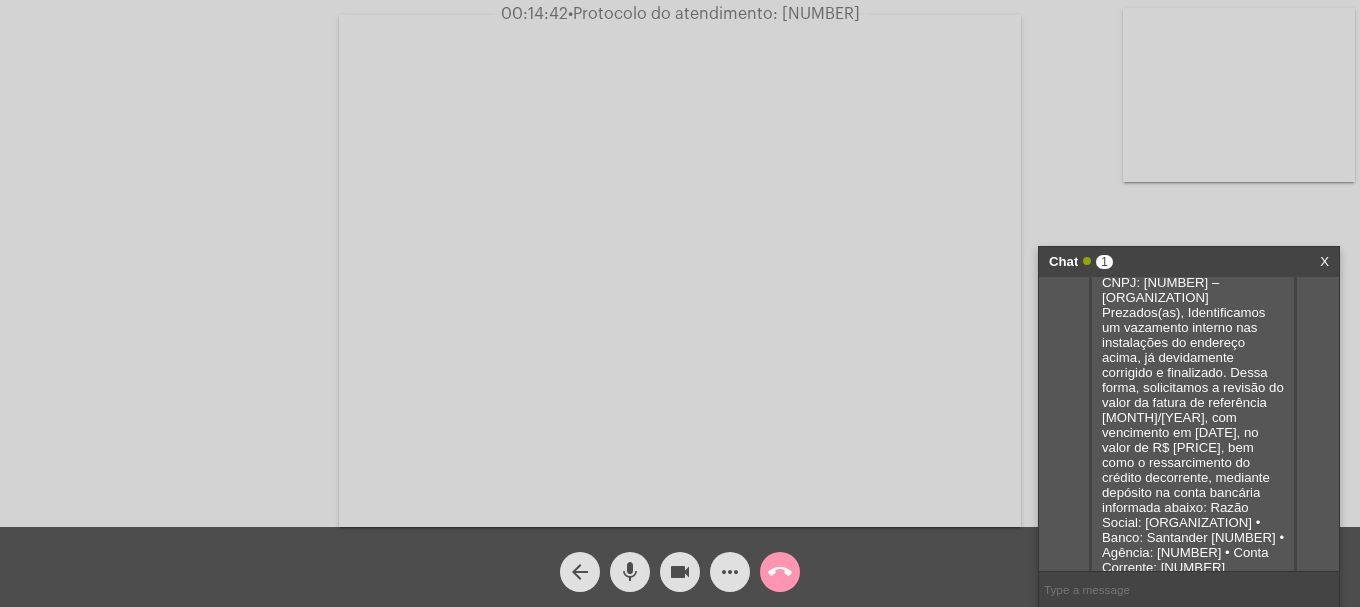 scroll, scrollTop: 20, scrollLeft: 0, axis: vertical 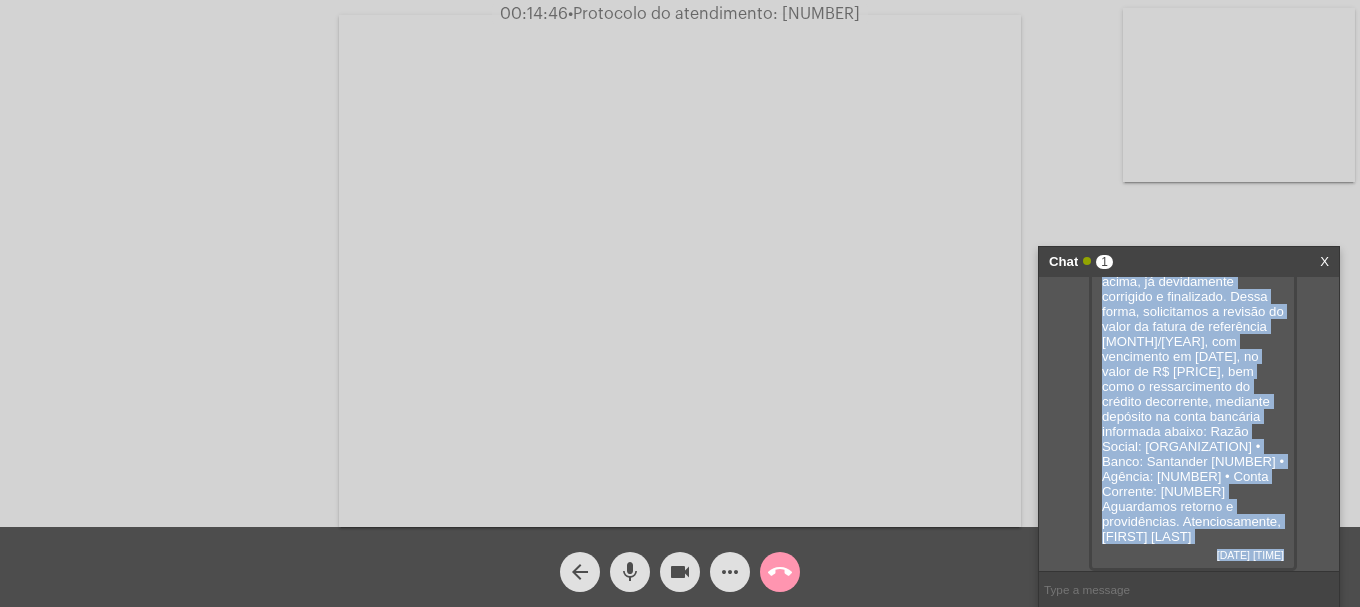 drag, startPoint x: 1100, startPoint y: 342, endPoint x: 1232, endPoint y: 535, distance: 233.82259 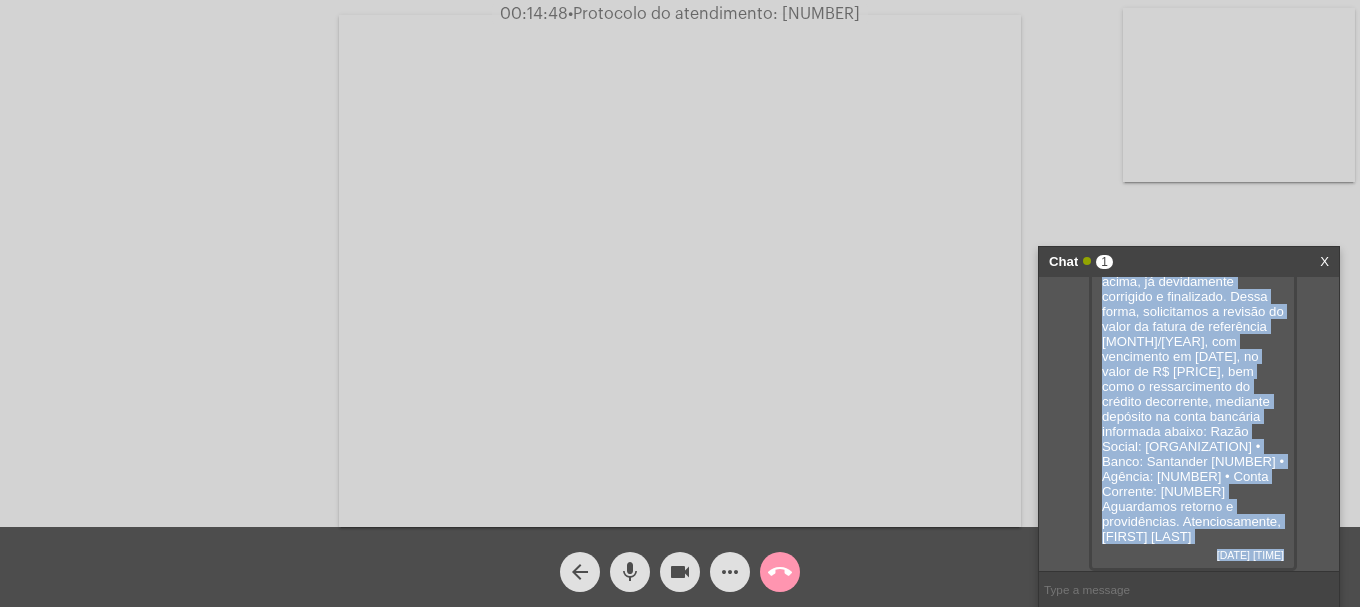 copy on "Assunto: Solicitação de Ressarcimento de Crédito – Vazamento Interno À Companhia Riograndense de Saneamento – Corsan Ref.: UC [NUMBER] – Hidrómetro [ID] Endereço: [STREET], [NUMBER] – [CITY]/[STATE] CNPJ: [NUMBER] –[ORGANIZATION] Prezados(as), Identificamos um vazamento interno nas instalações do endereço acima, já devidamente corrigido e finalizado. Dessa forma, solicitamos a revisão do valor da fatura de referência [MONTH]/[YEAR], com vencimento em [DATE], no valor de R$ [PRICE], bem como o ressarcimento do crédito decorrente, mediante depósito na conta bancária informada abaixo: Razão Social: [ORGANIZATION] •	Banco: Santander [NUMBER] •	Agência: [NUMBER] •	Conta Corrente: [NUMBER] Aguardamos retorno e providências. Atenciosamente, [FIRST] [LAST]" 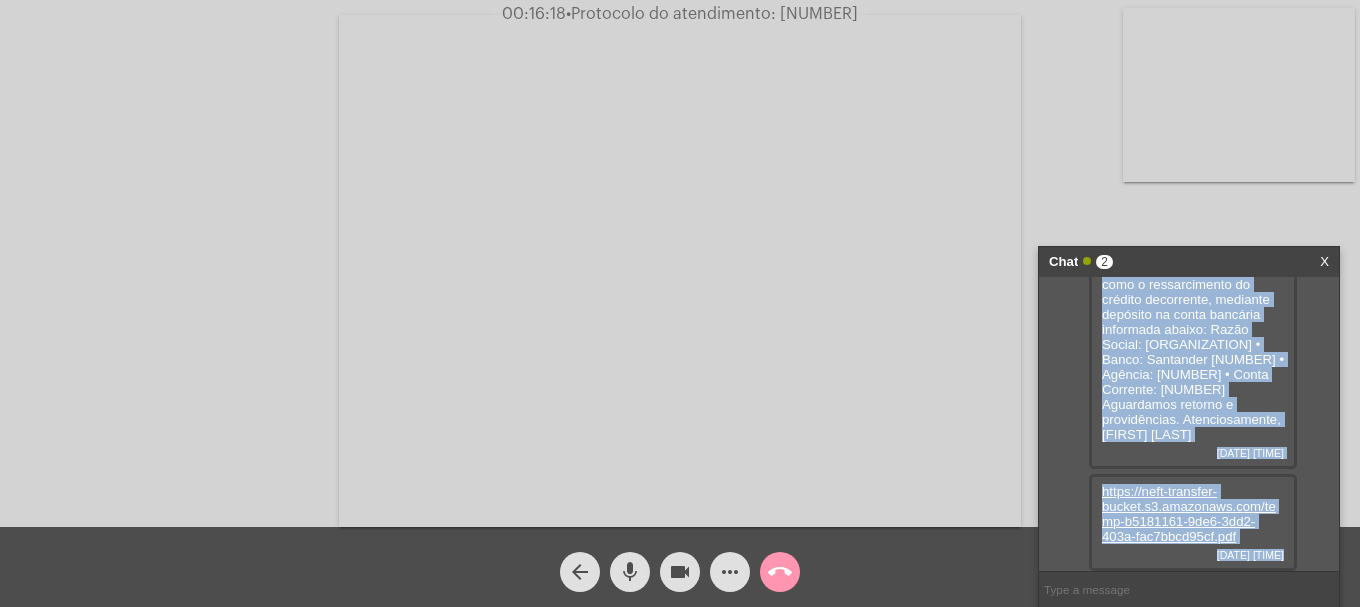 scroll, scrollTop: 422, scrollLeft: 0, axis: vertical 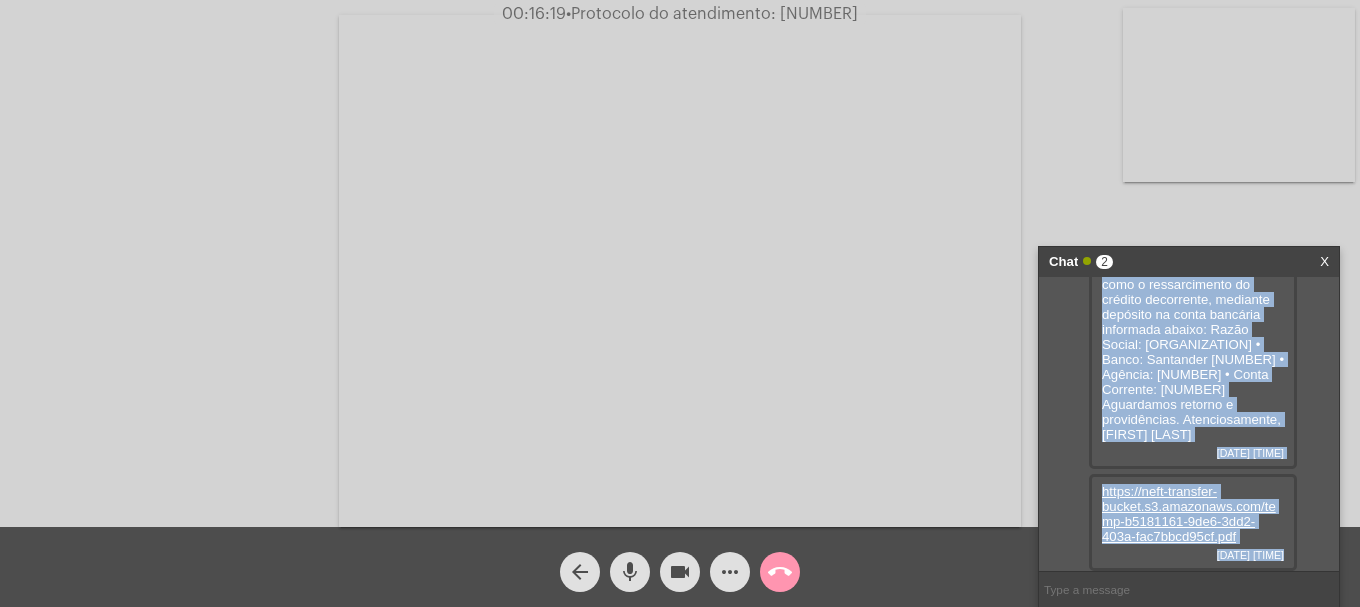 click on "https://neft-transfer-bucket.s3.amazonaws.com/temp-b5181161-9de6-3dd2-403a-fac7bbcd95cf.pdf" at bounding box center [1189, 514] 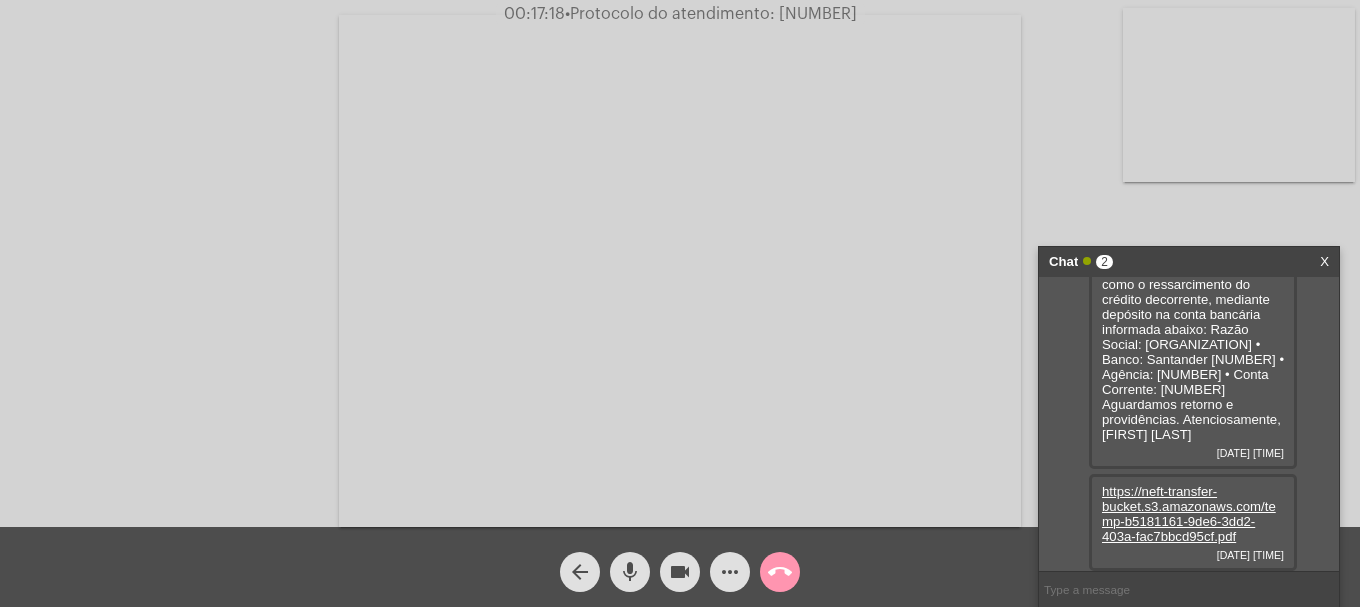 click on "•  Protocolo do atendimento: [NUMBER]" 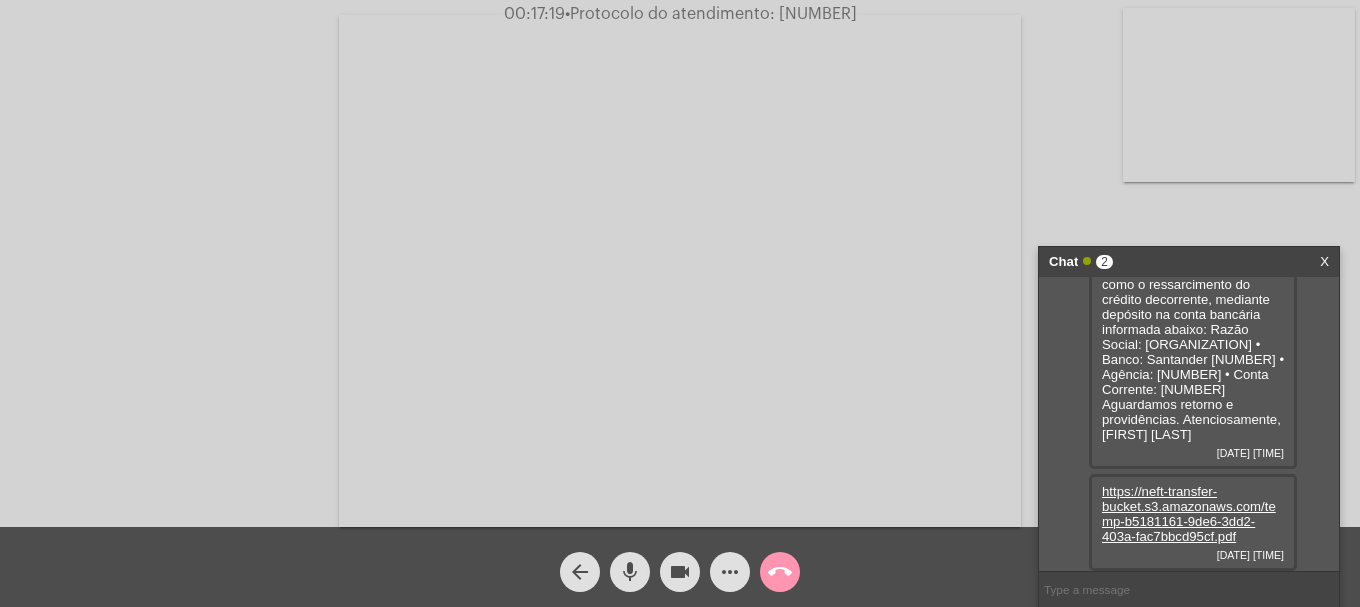 copy on "[NUMBER]" 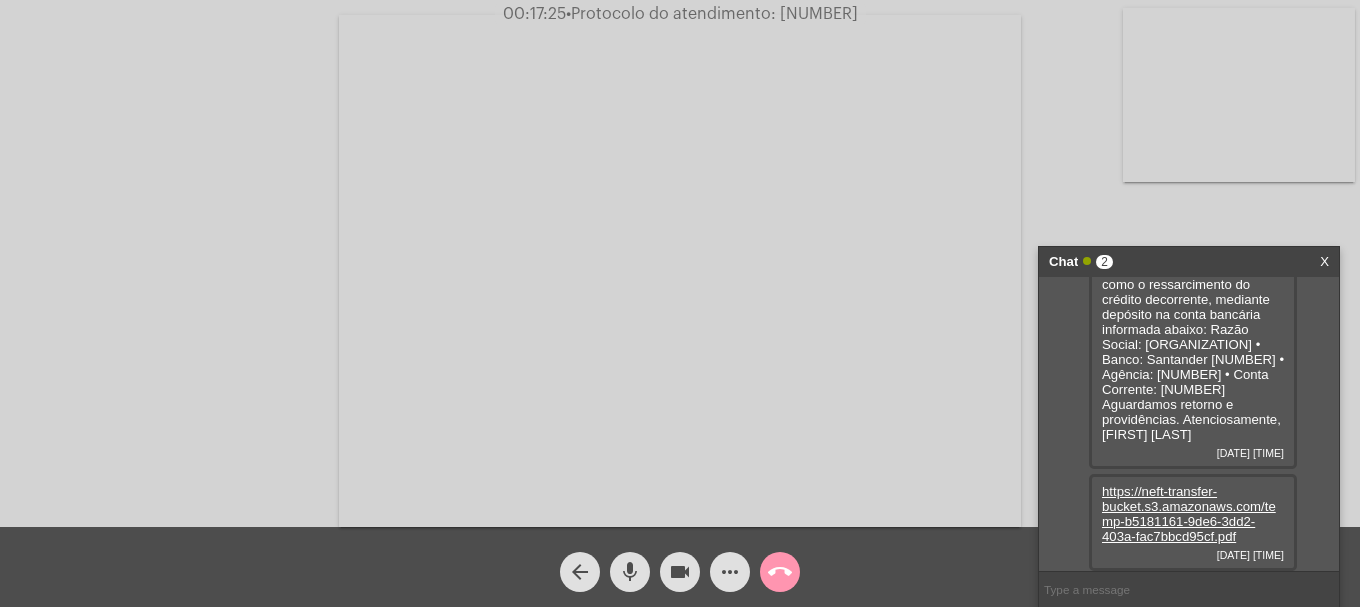 click at bounding box center [1189, 589] 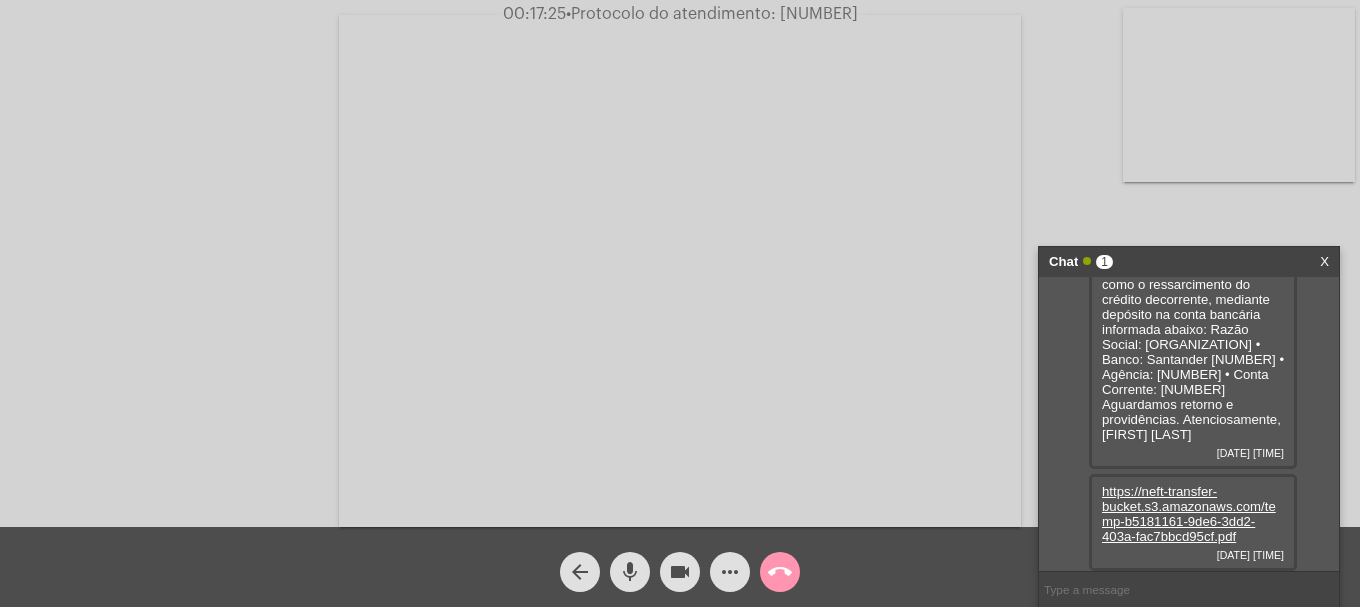paste on "[NUMBER]" 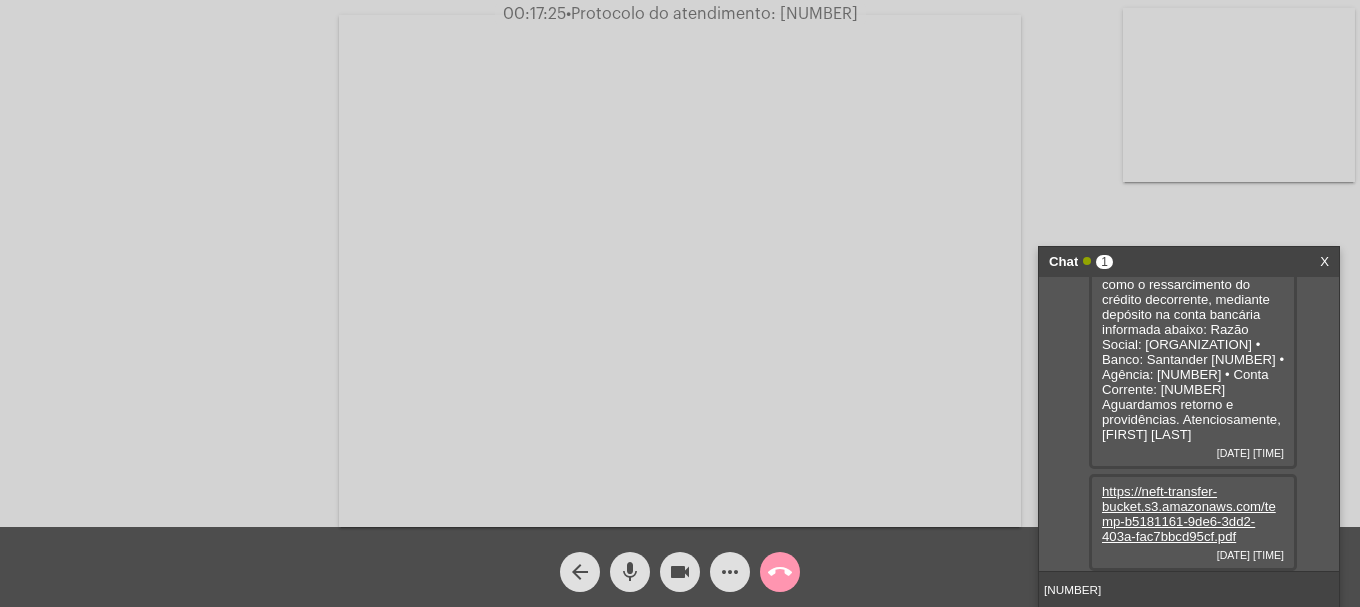 type 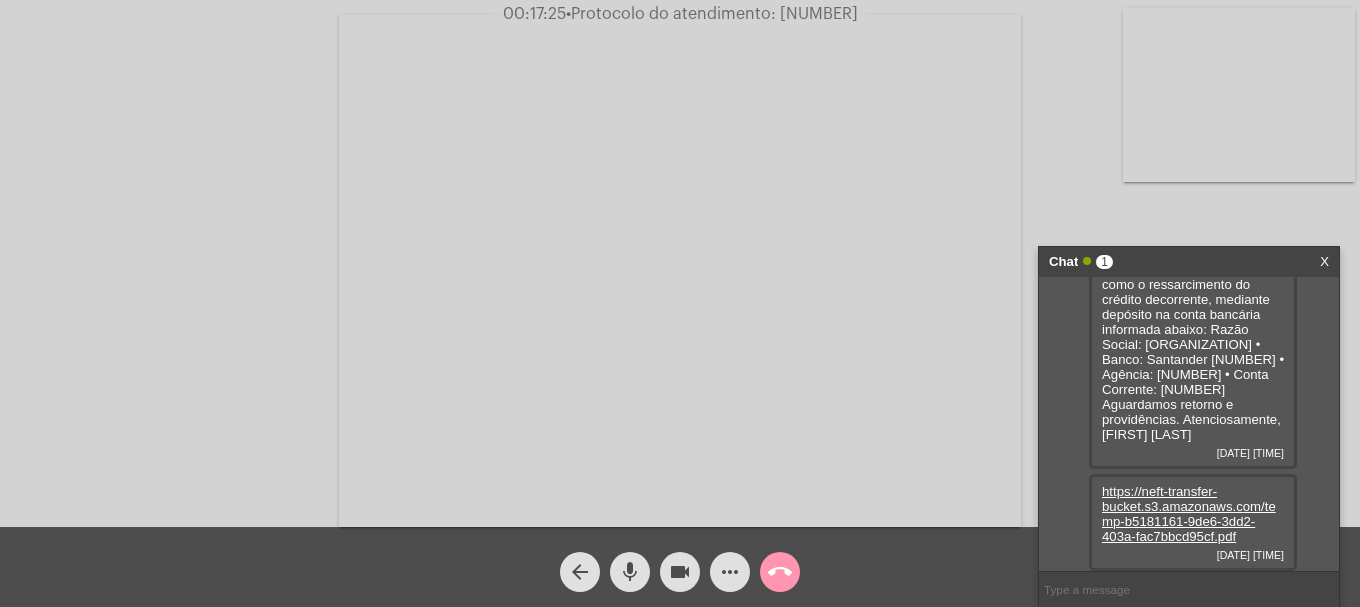 scroll, scrollTop: 479, scrollLeft: 0, axis: vertical 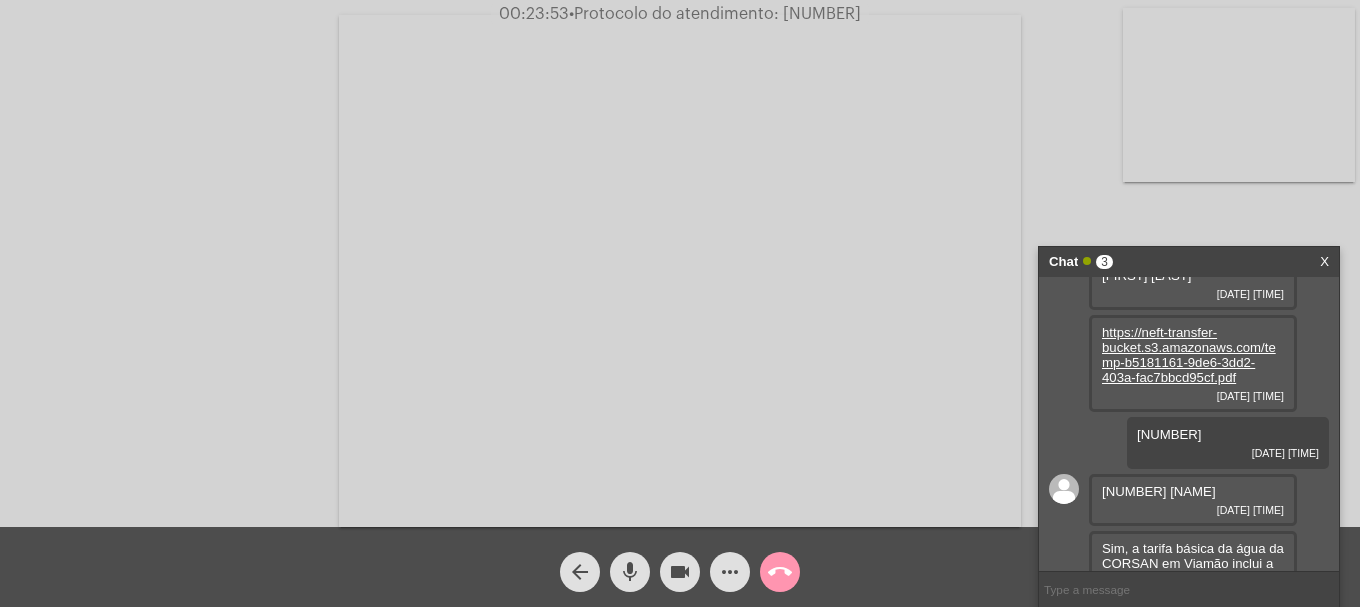 click on "call_end" 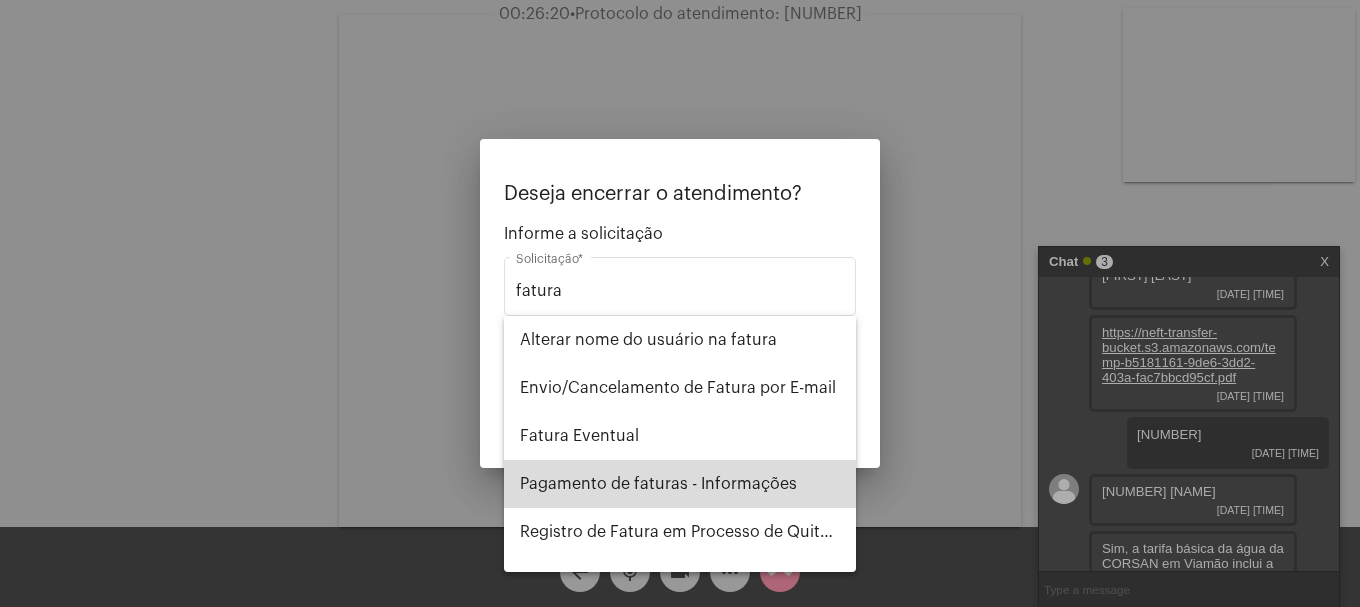 click on "Pagamento de faturas - Informações" at bounding box center [680, 484] 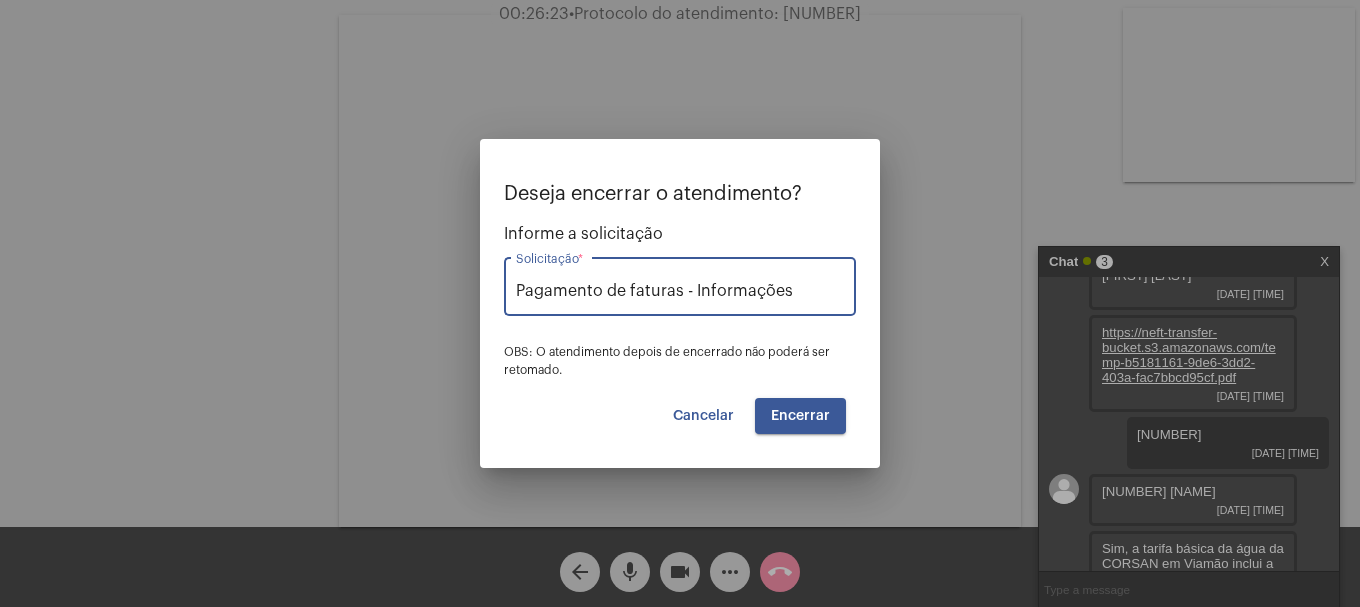 scroll, scrollTop: 713, scrollLeft: 0, axis: vertical 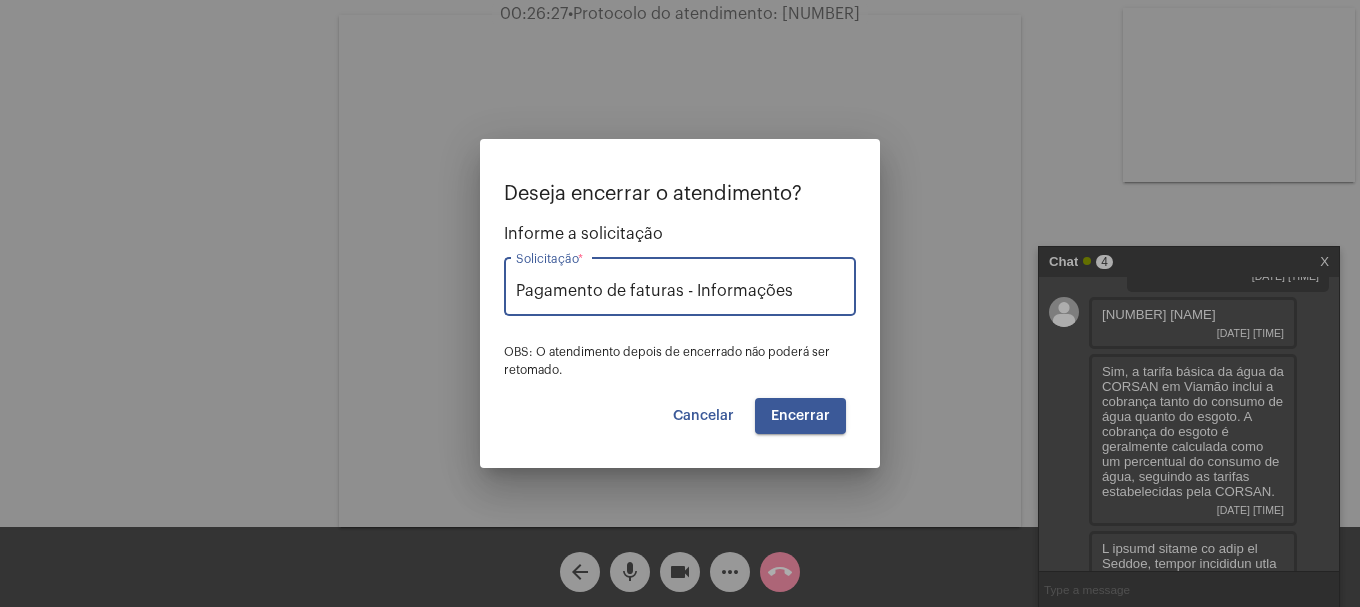 click at bounding box center [680, 303] 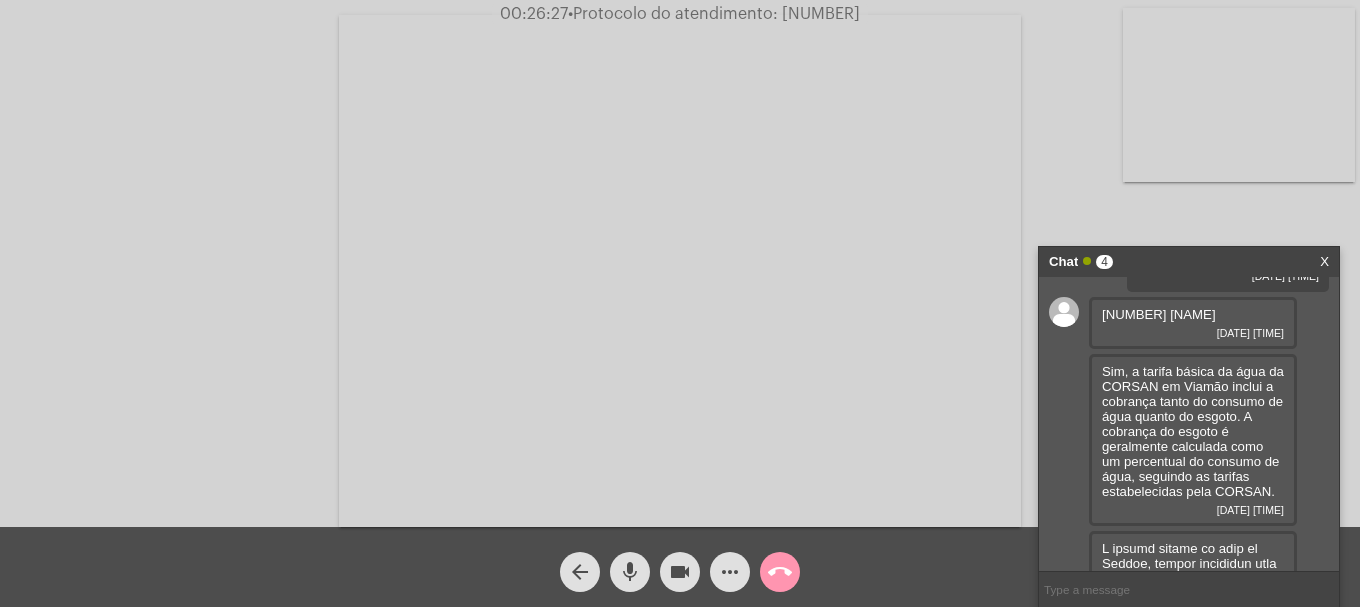 scroll, scrollTop: 1213, scrollLeft: 0, axis: vertical 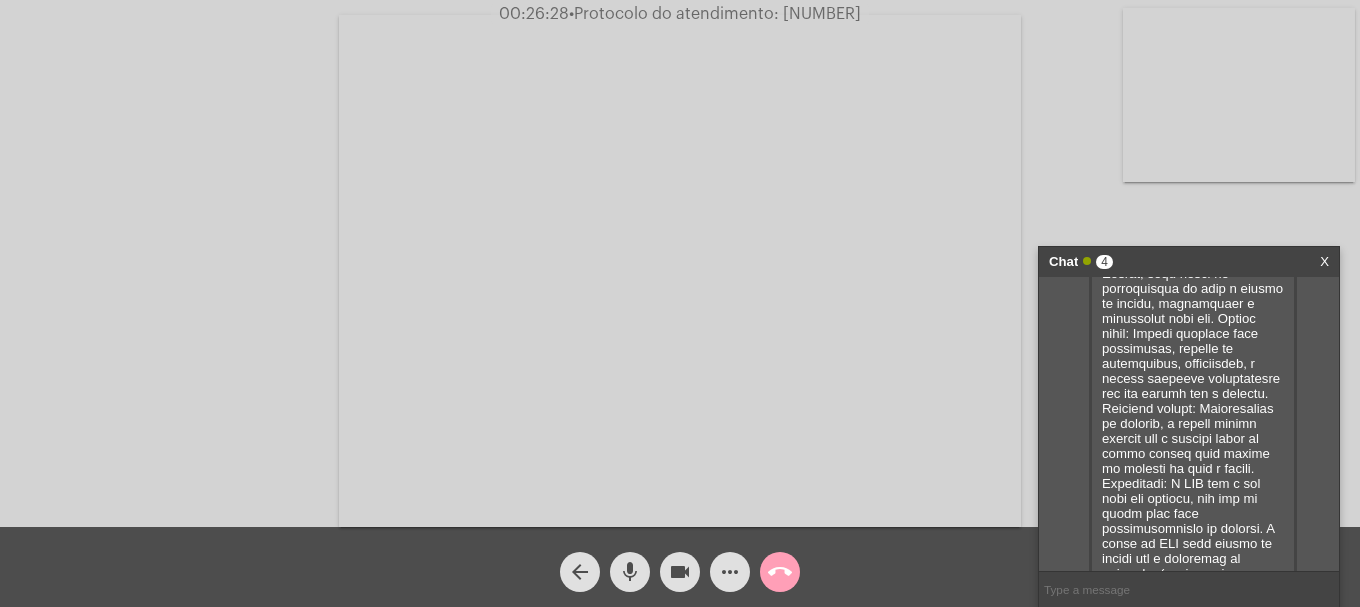 click on "call_end" 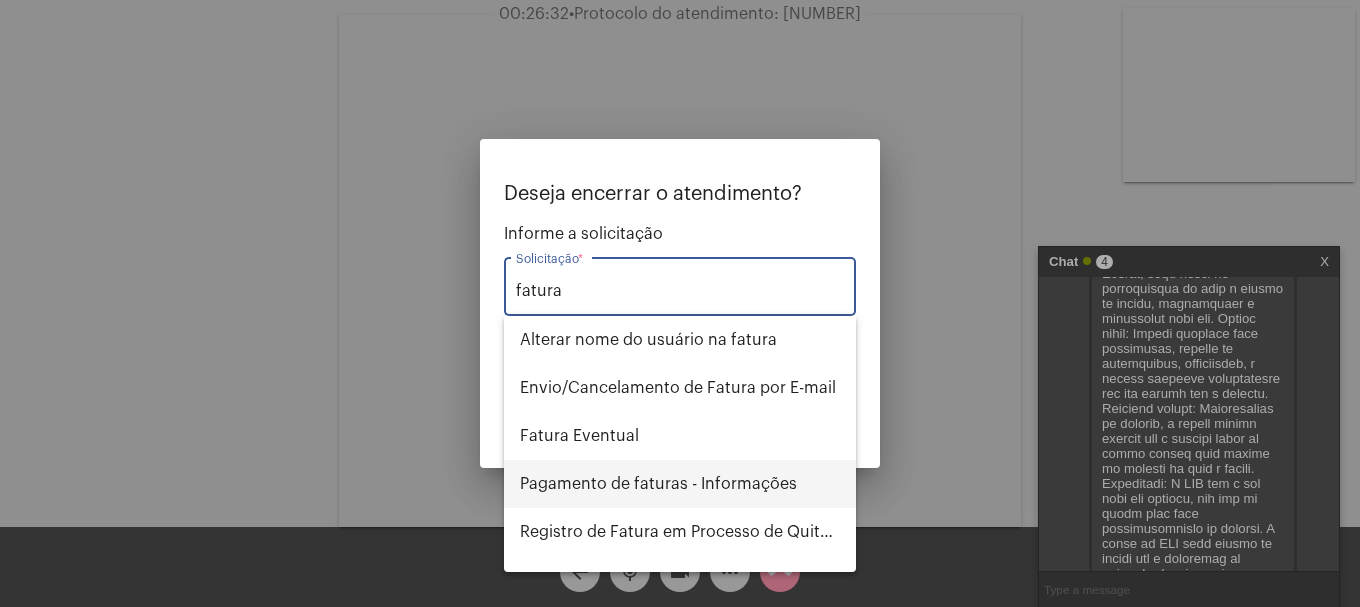 click on "Pagamento de faturas - Informações" at bounding box center (680, 484) 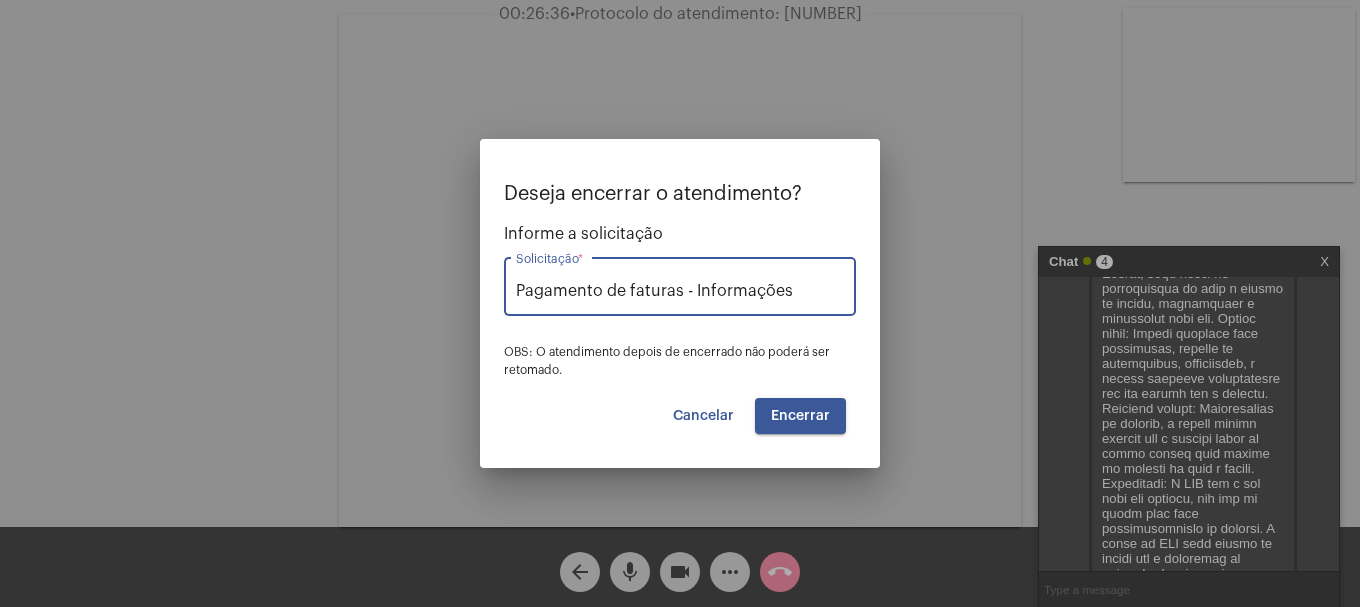 click on "Encerrar" at bounding box center (800, 416) 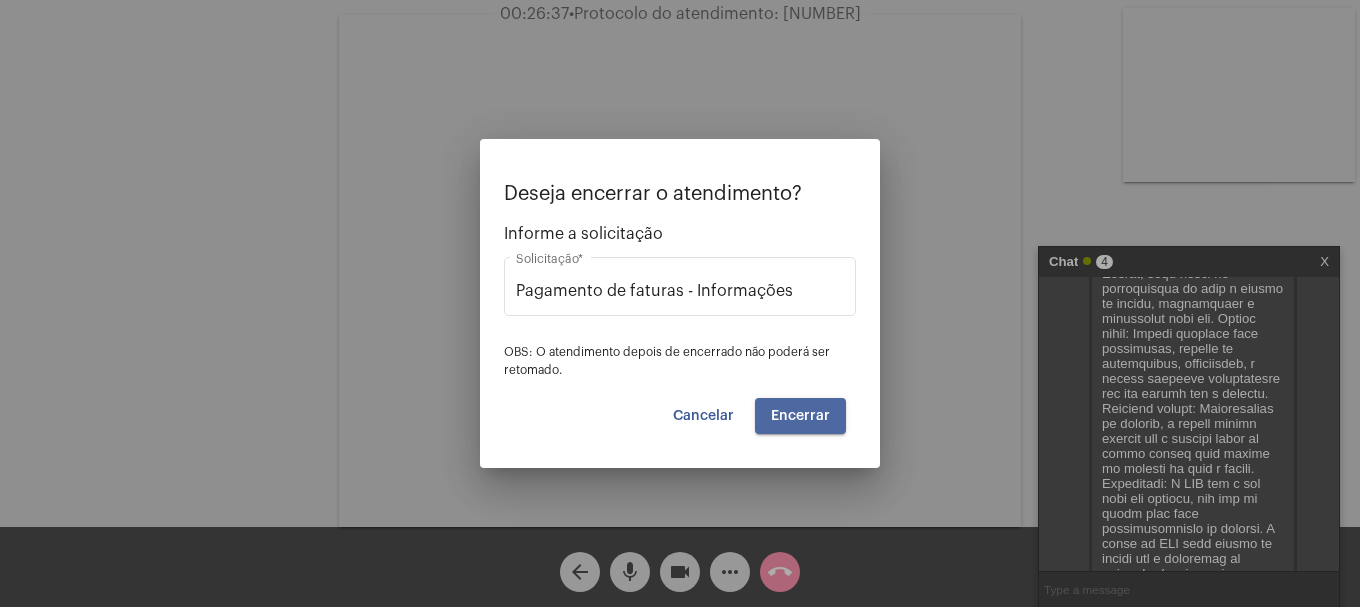 click on "Encerrar" at bounding box center (800, 416) 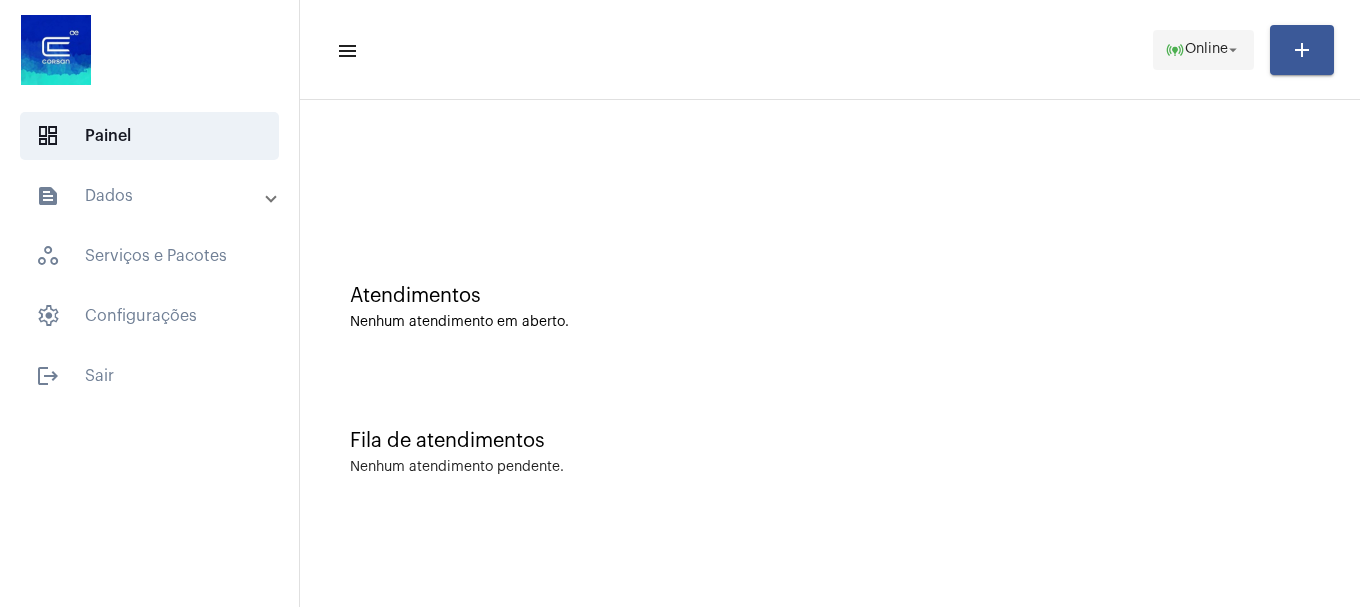 click on "online_prediction" 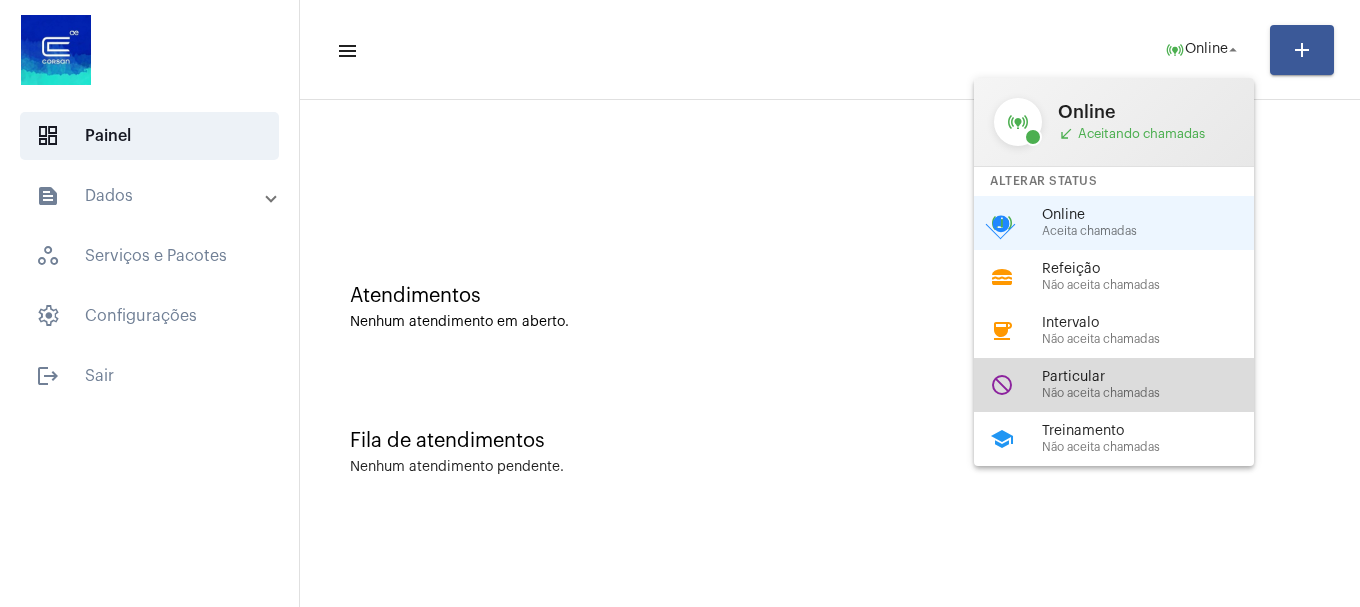 click on "Não aceita chamadas" at bounding box center [1156, 393] 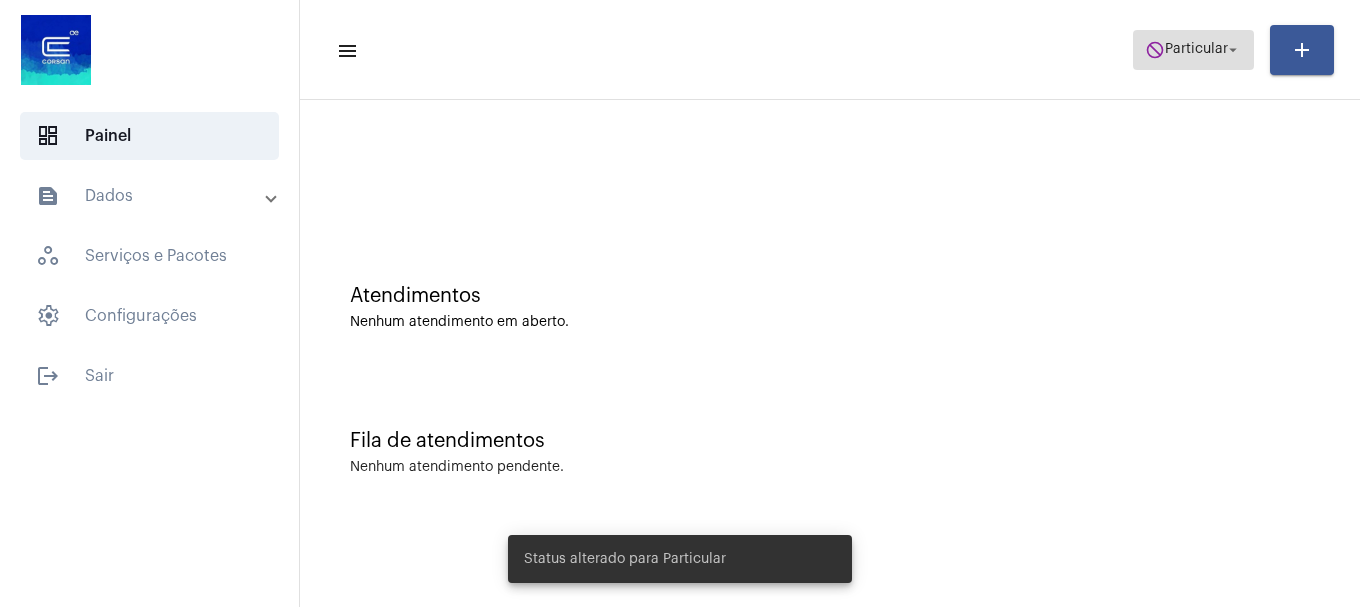 click on "Particular" 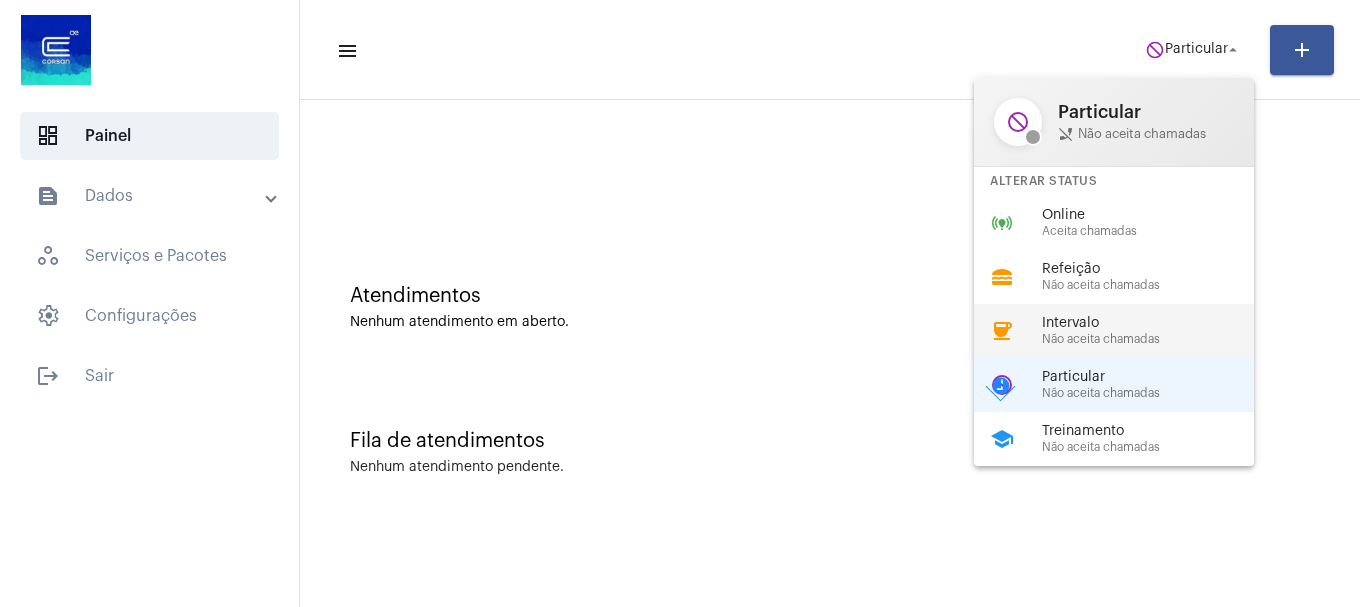 click on "Intervalo" at bounding box center [1156, 323] 